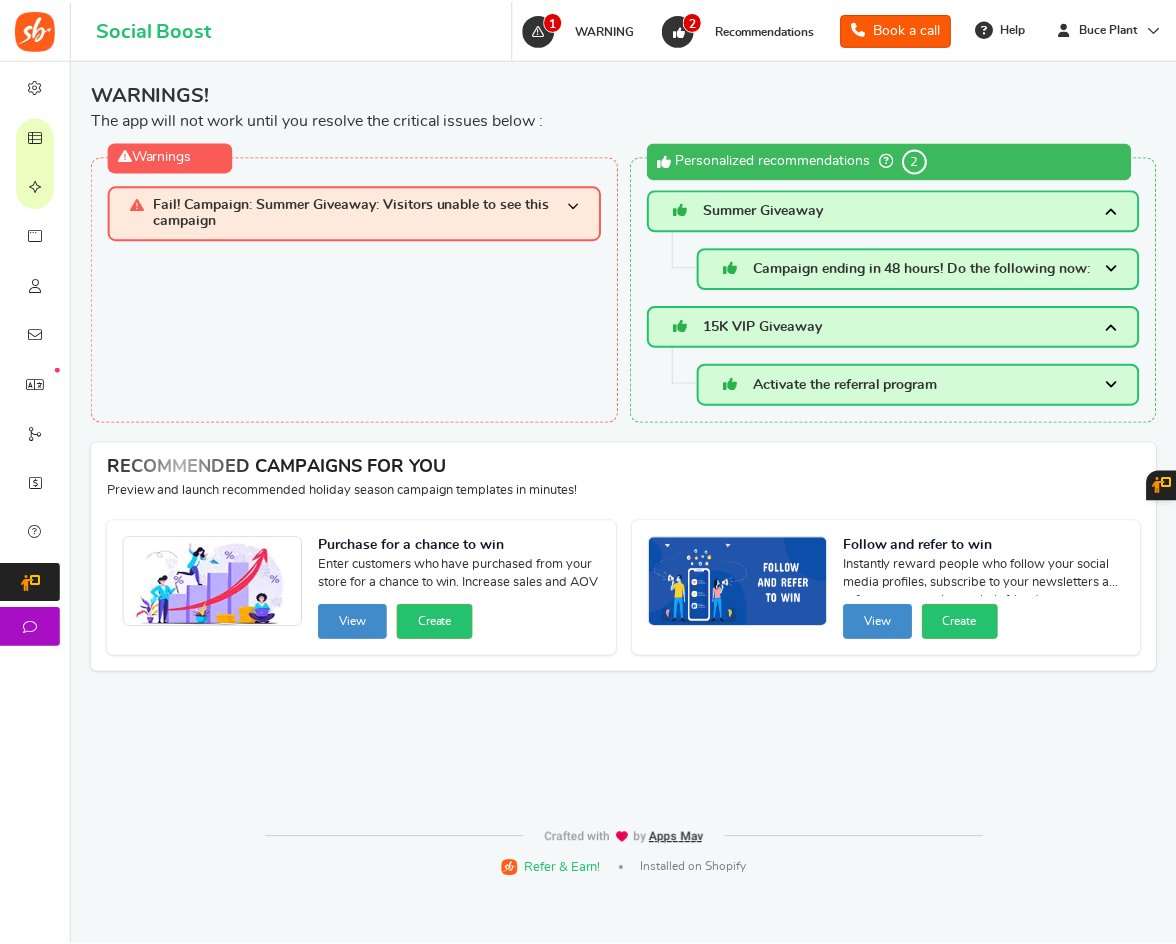 scroll, scrollTop: 0, scrollLeft: 0, axis: both 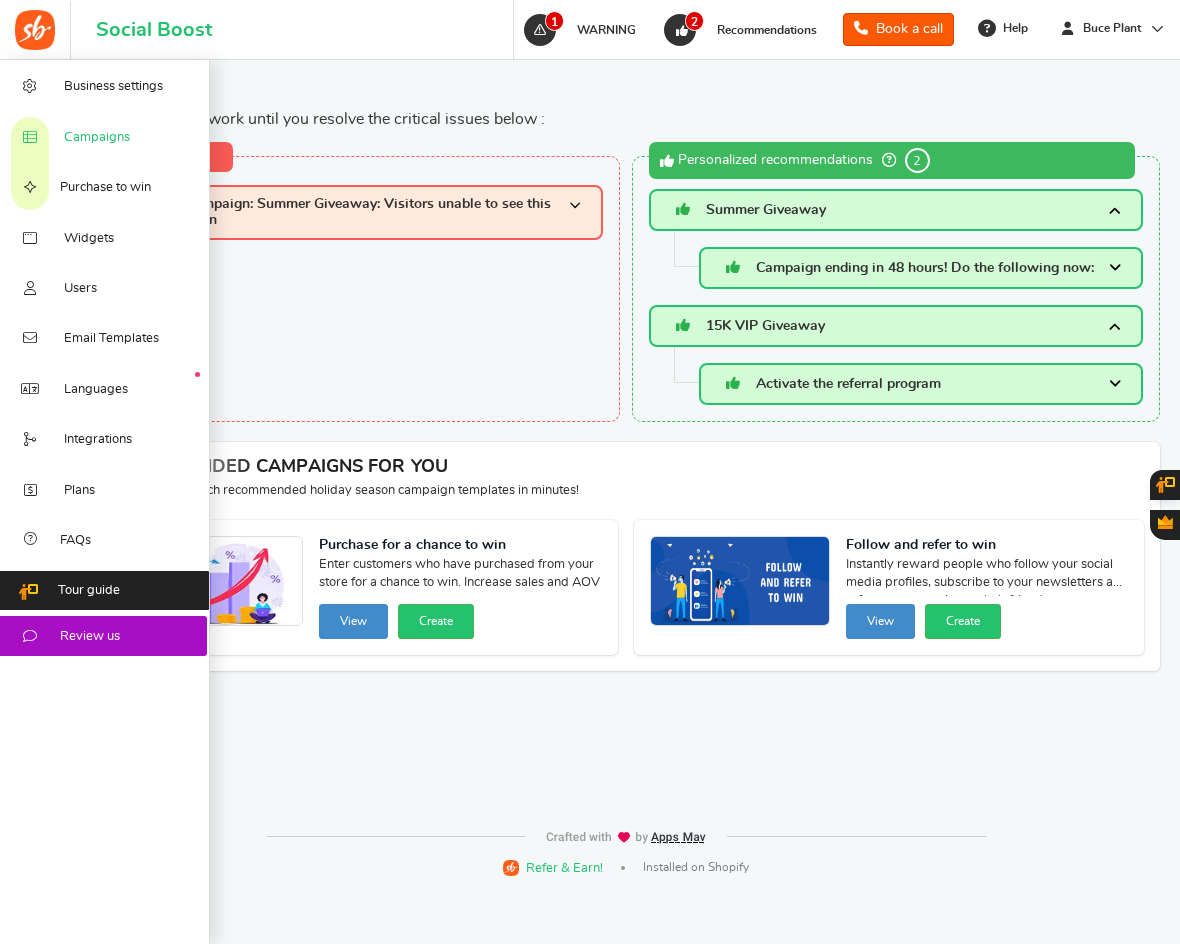 click at bounding box center [30, 138] 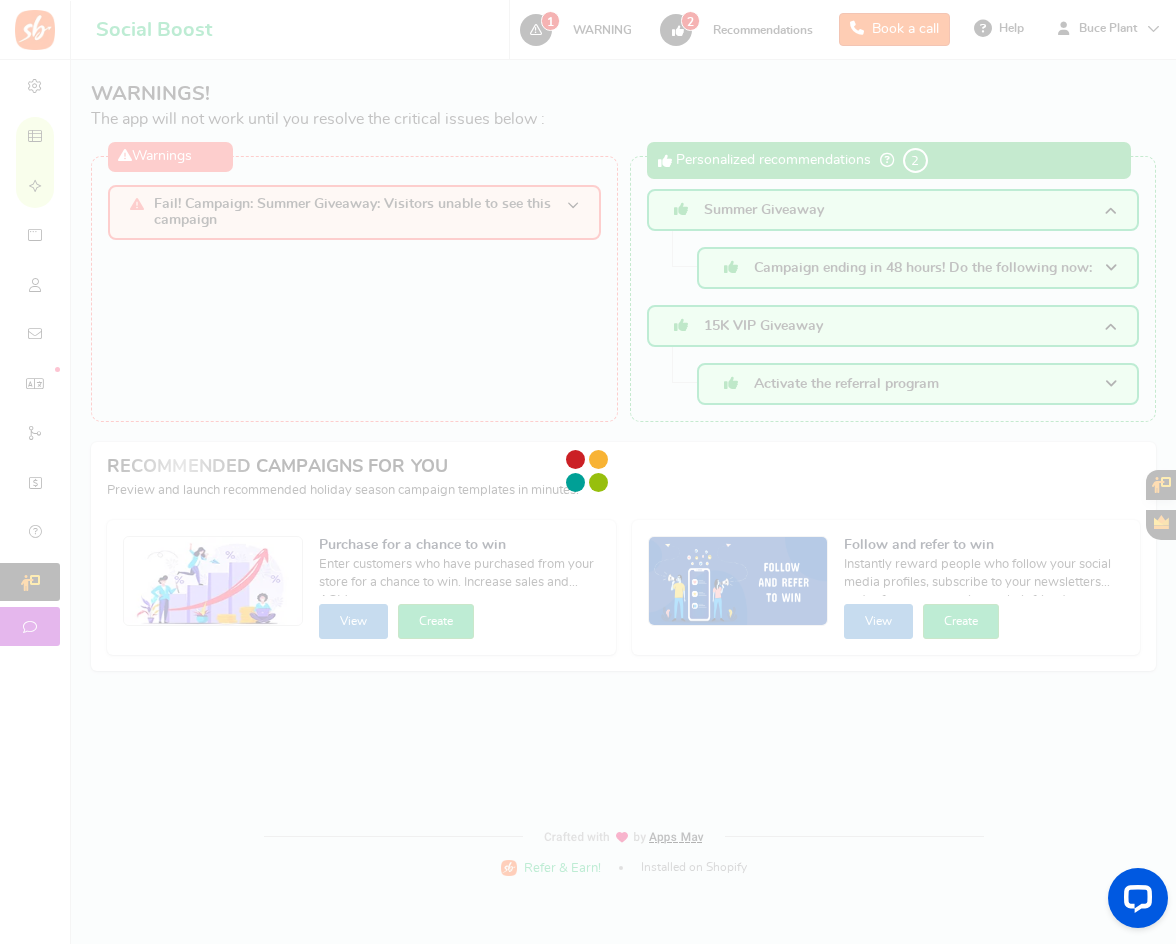 scroll, scrollTop: 0, scrollLeft: 0, axis: both 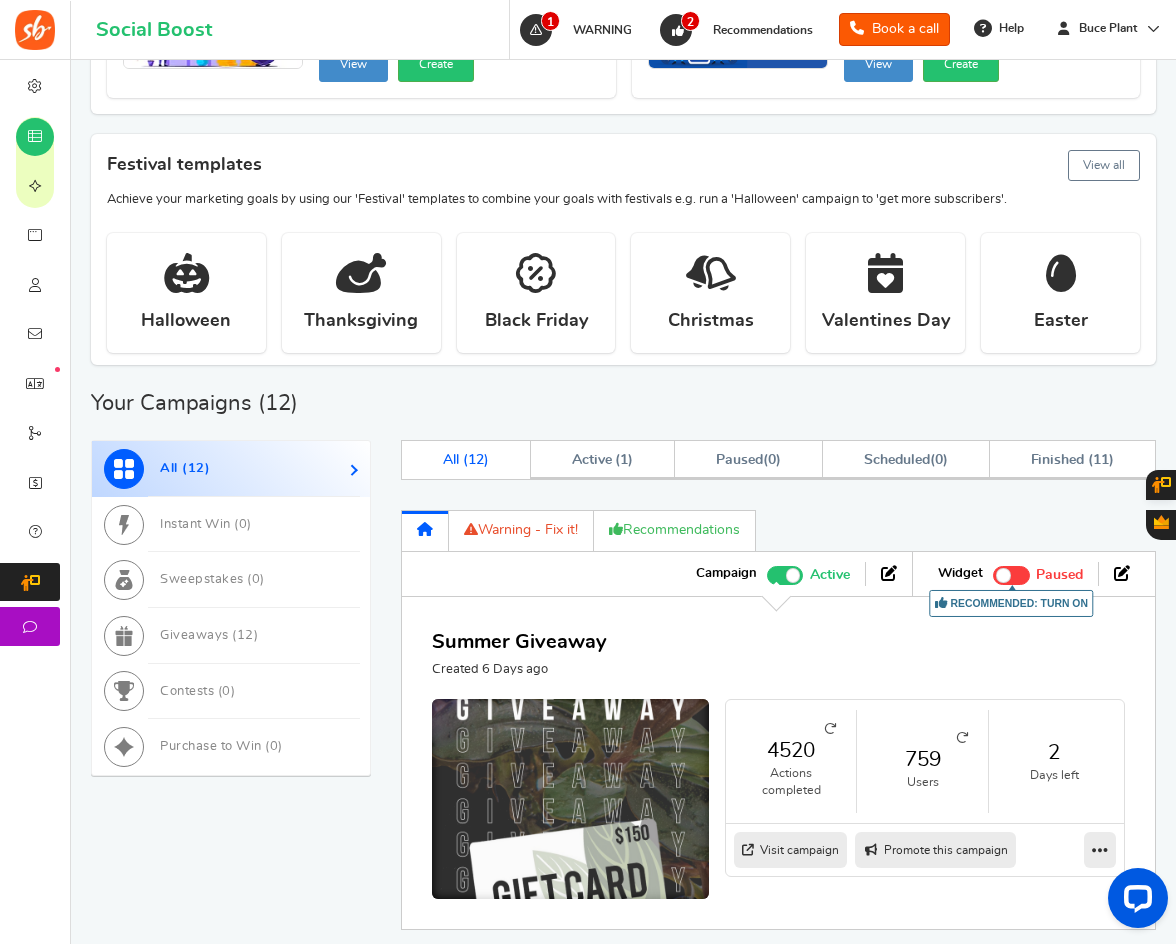 click at bounding box center [571, 838] 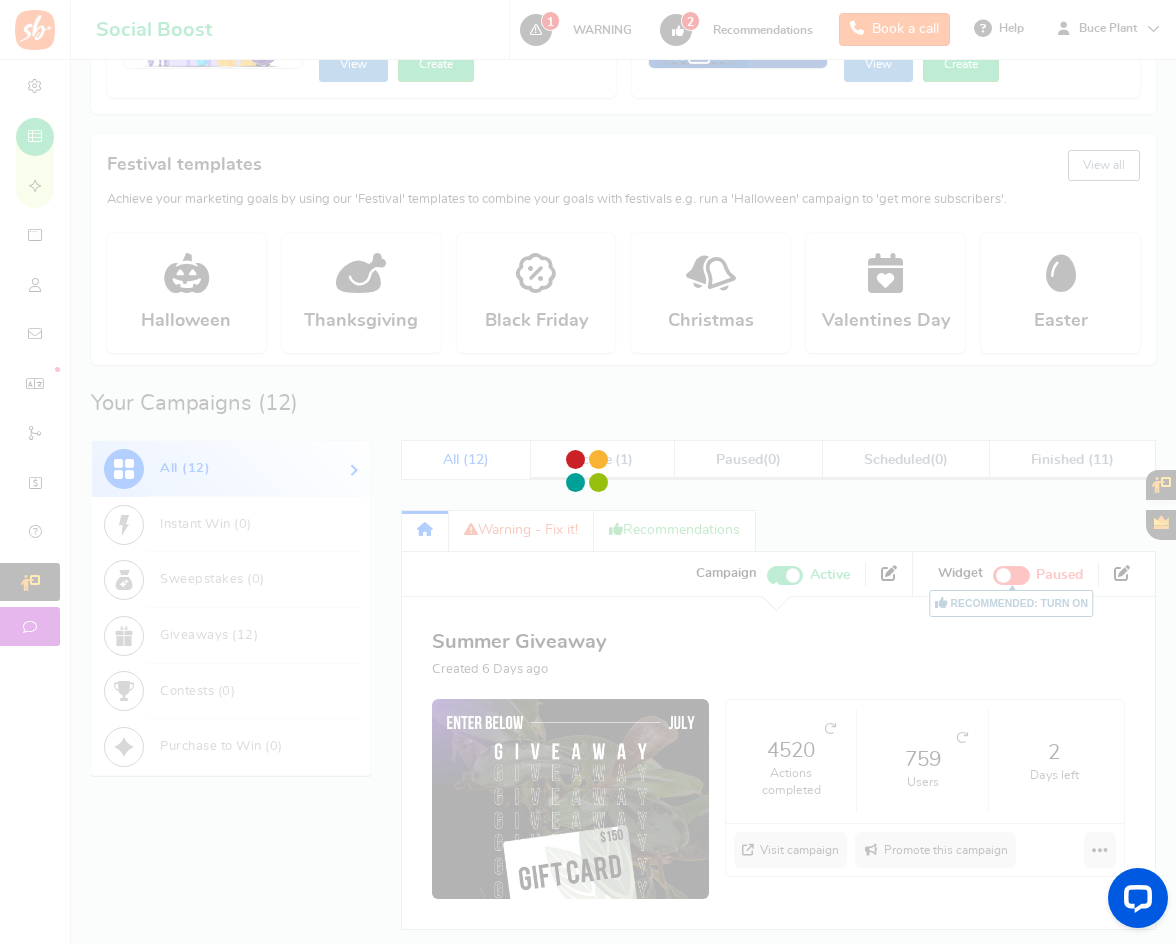 scroll, scrollTop: 0, scrollLeft: 0, axis: both 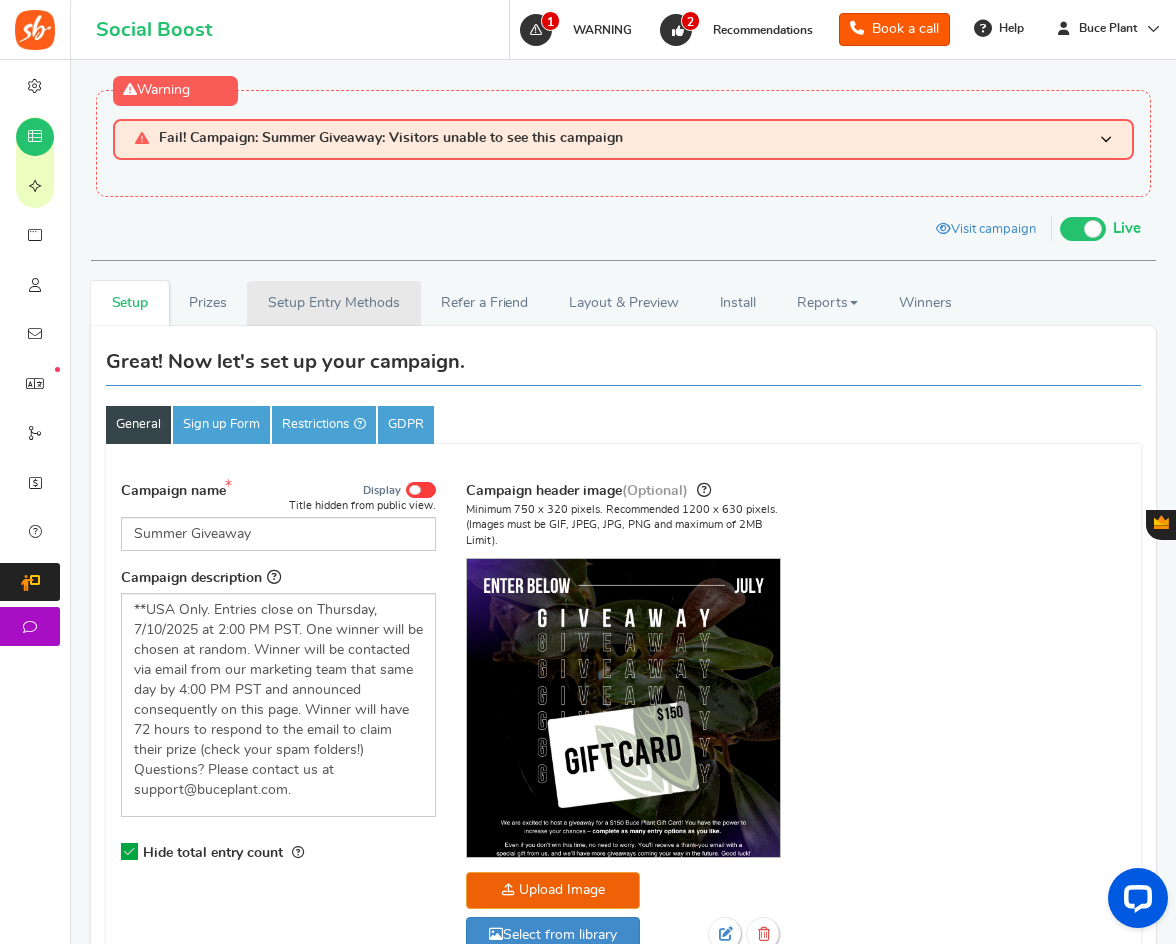 click on "Setup Entry Methods" at bounding box center [333, 303] 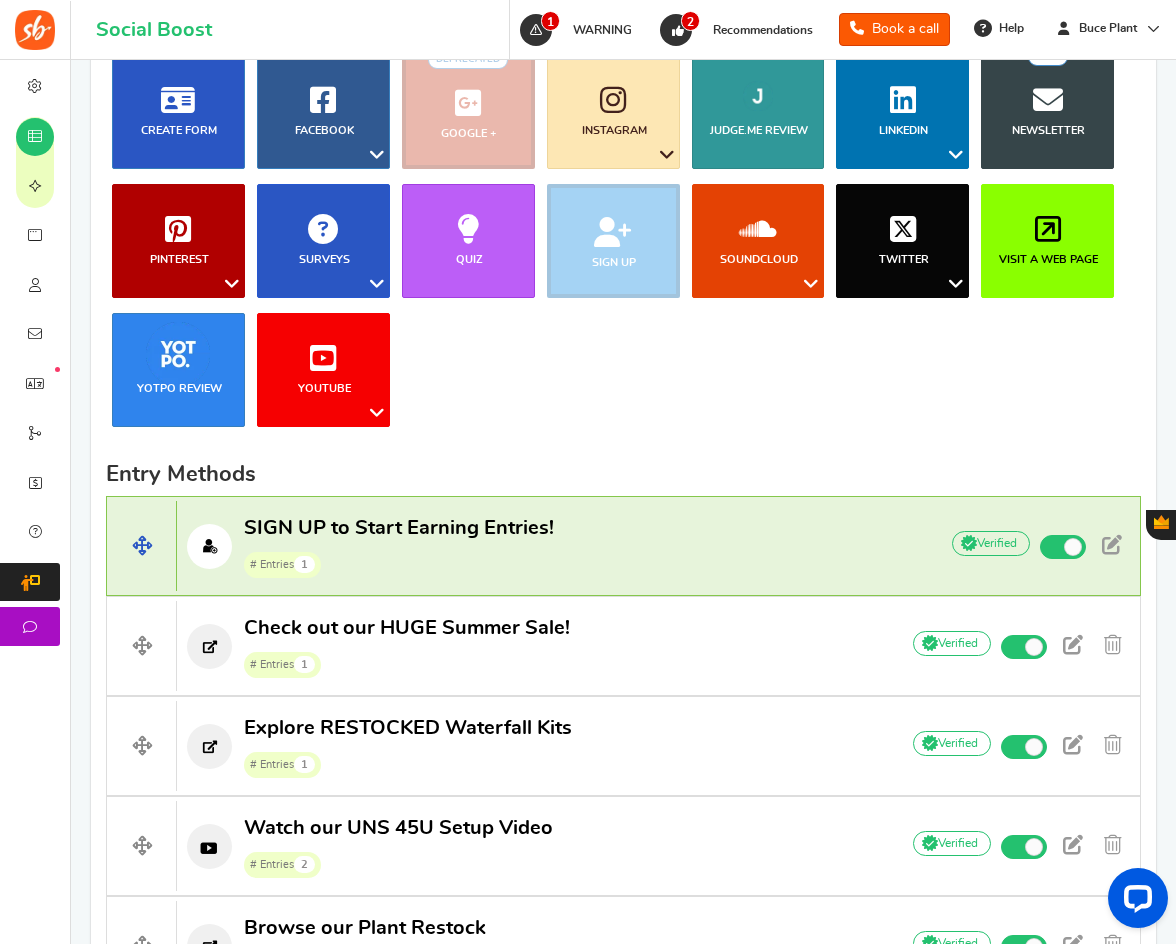 scroll, scrollTop: 500, scrollLeft: 0, axis: vertical 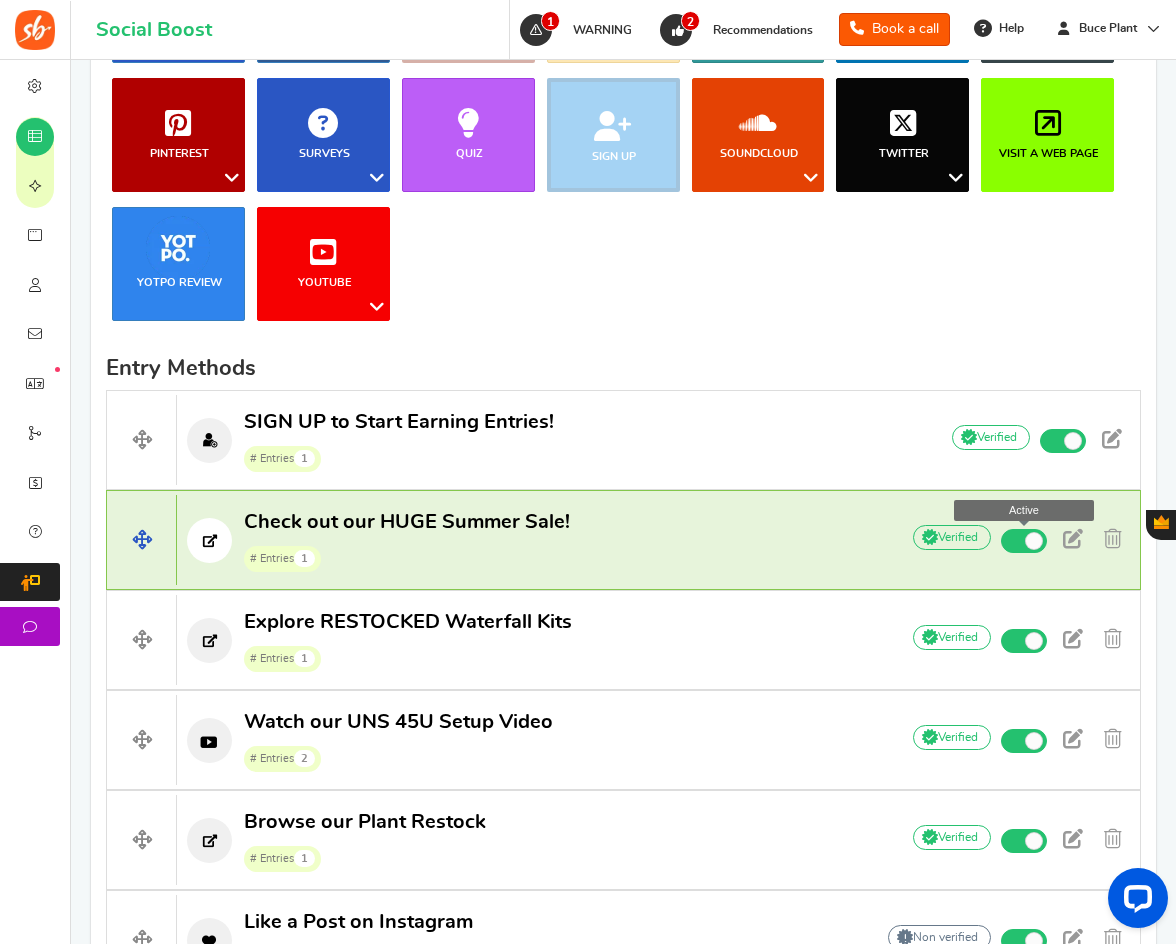 click at bounding box center (1034, 541) 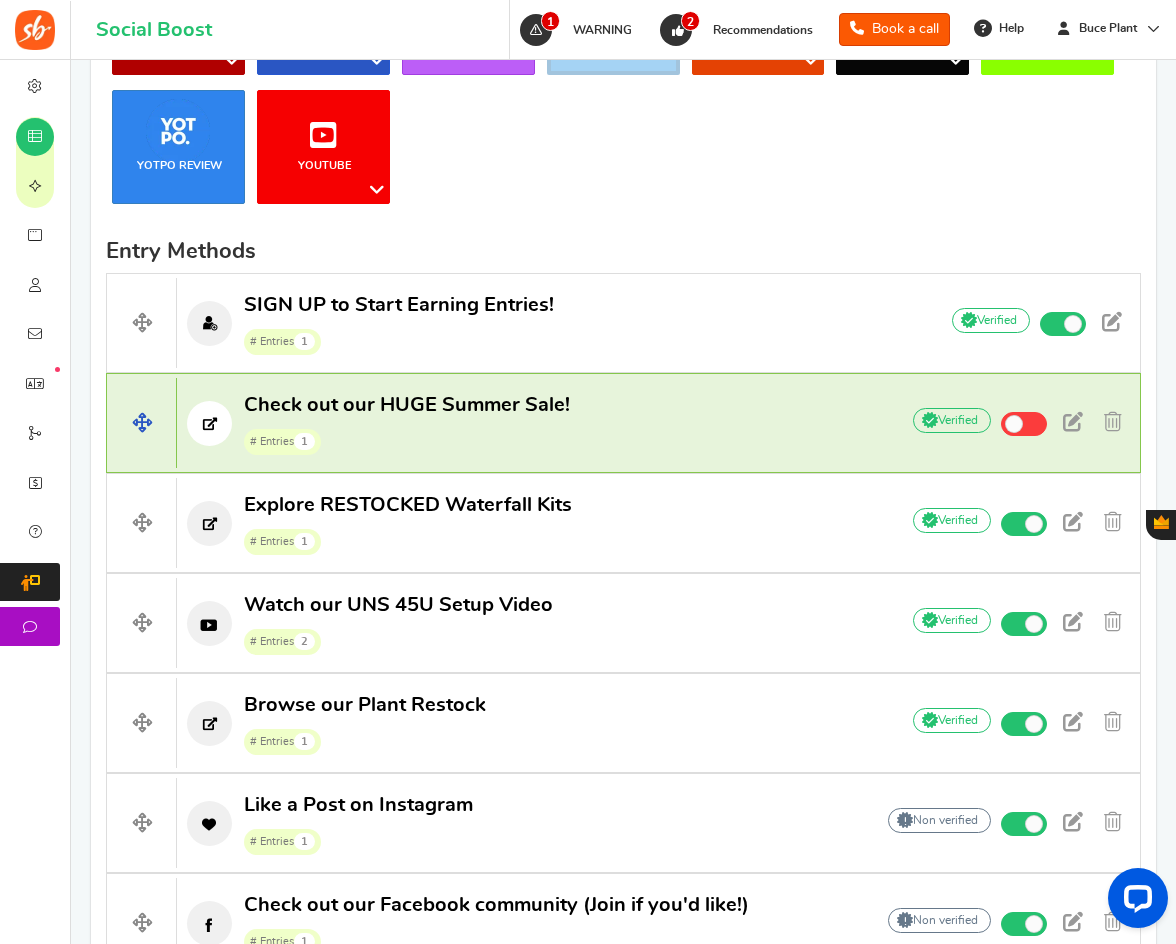 scroll, scrollTop: 600, scrollLeft: 0, axis: vertical 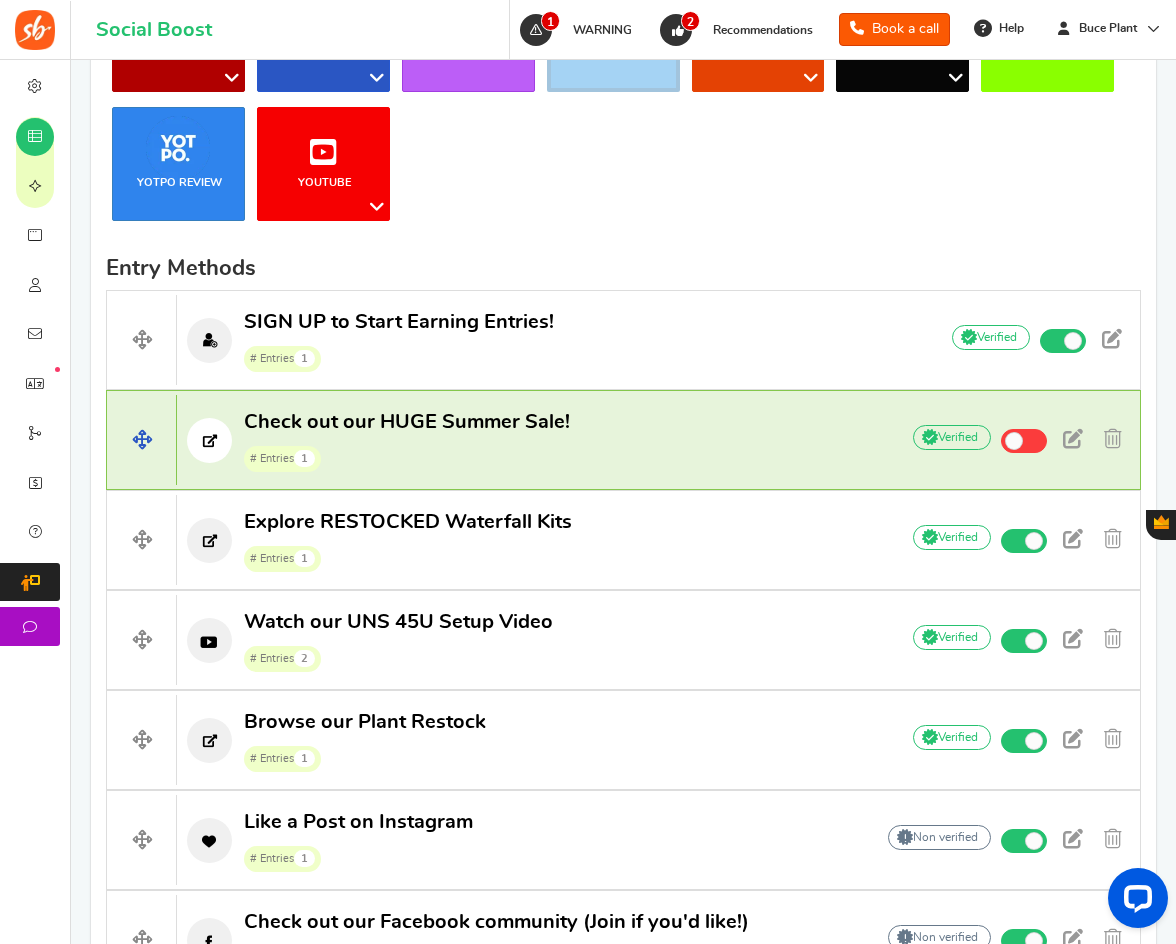 click on "# Entries  1" at bounding box center (407, 458) 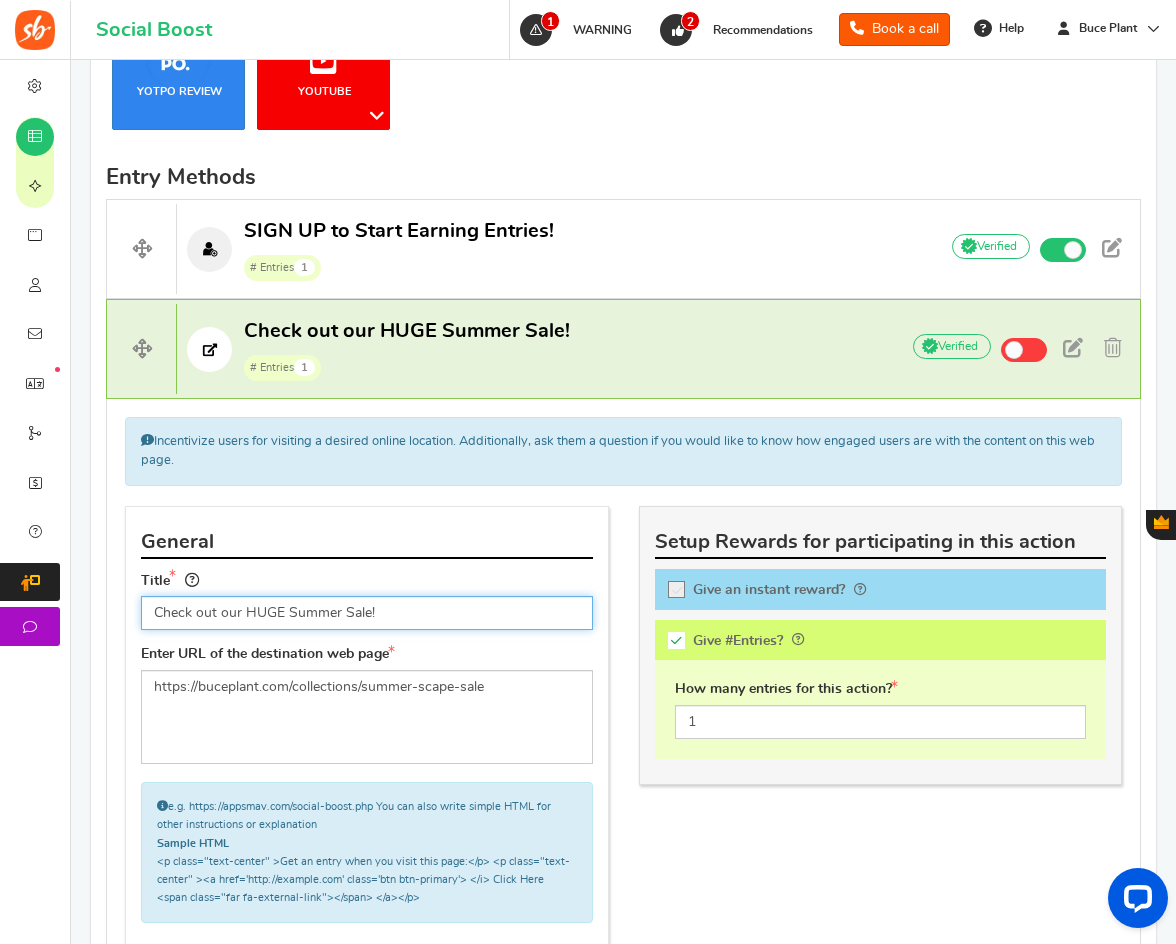 scroll, scrollTop: 800, scrollLeft: 0, axis: vertical 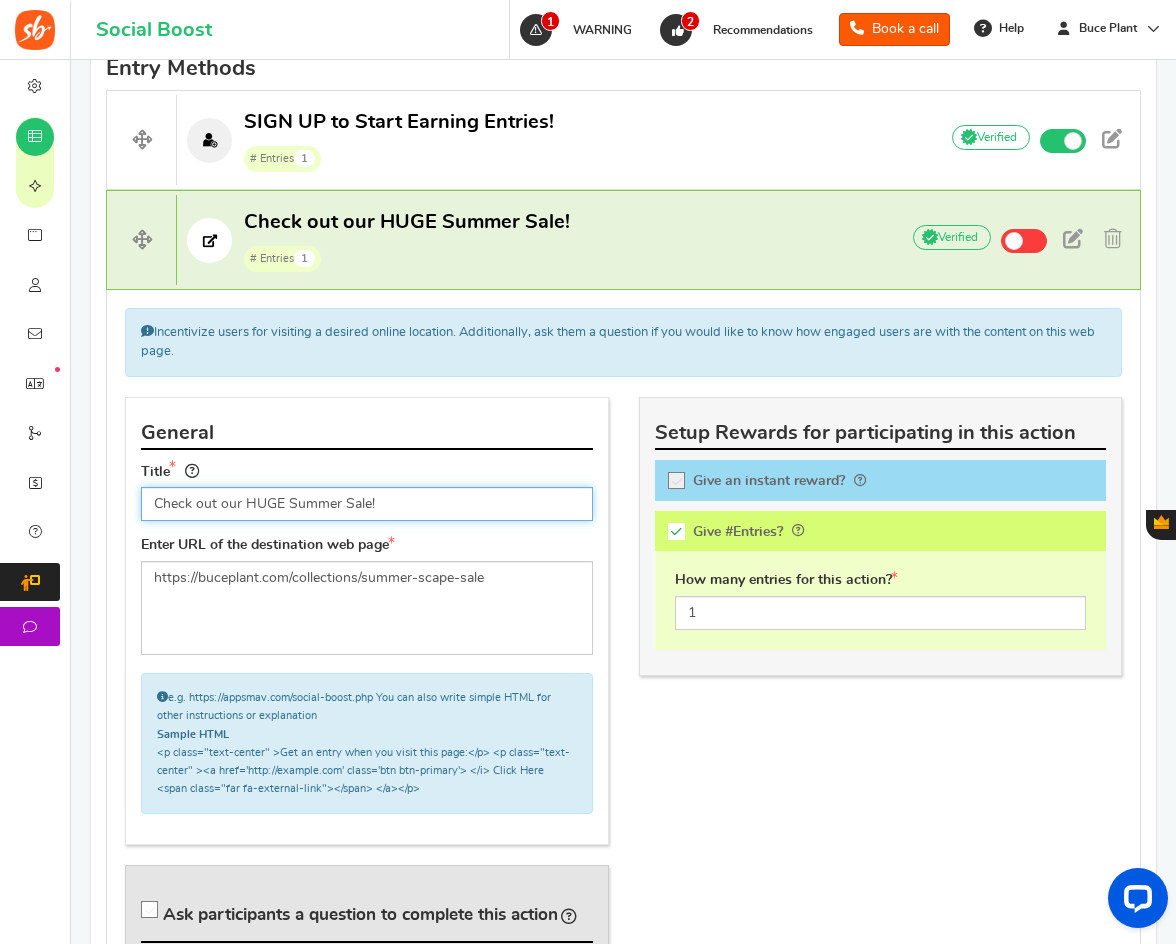 drag, startPoint x: 399, startPoint y: 499, endPoint x: 289, endPoint y: 503, distance: 110.0727 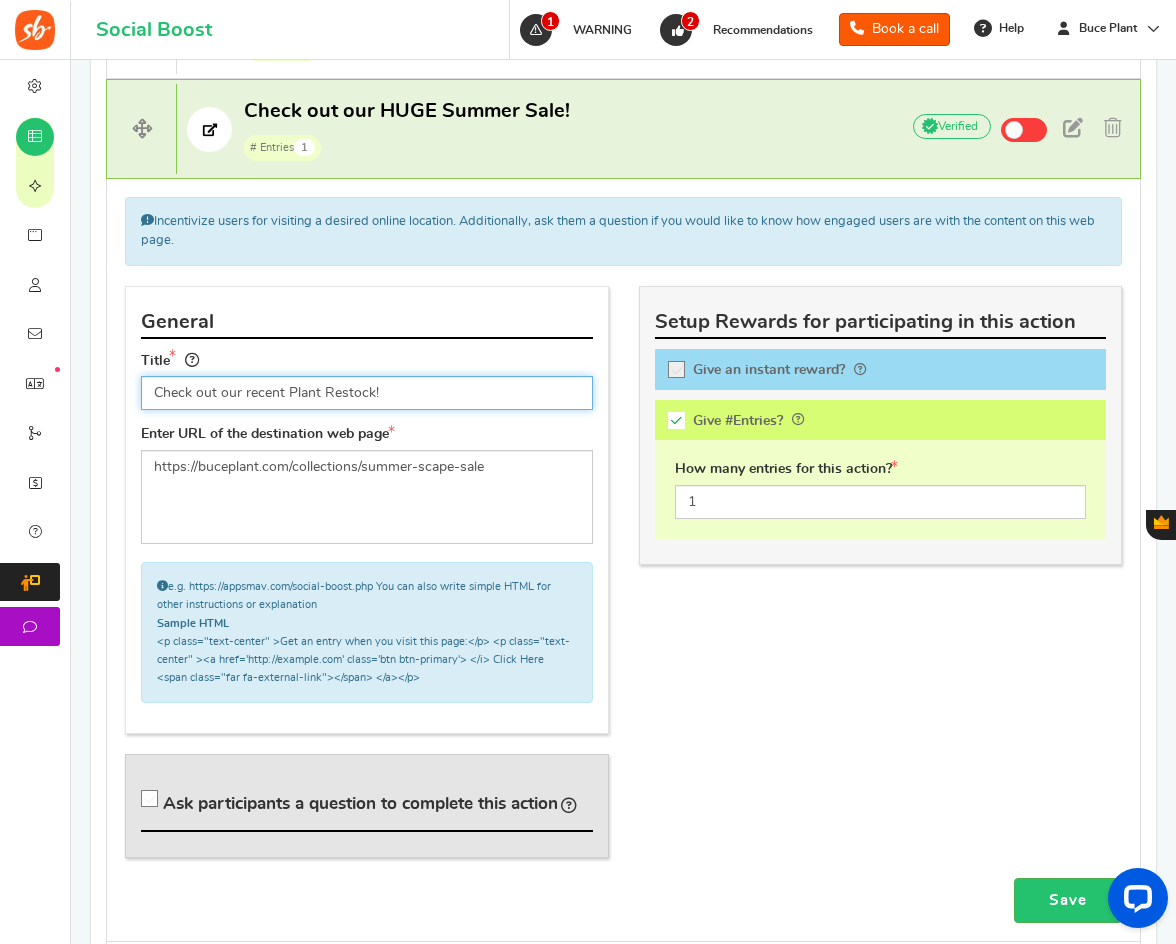 scroll, scrollTop: 900, scrollLeft: 0, axis: vertical 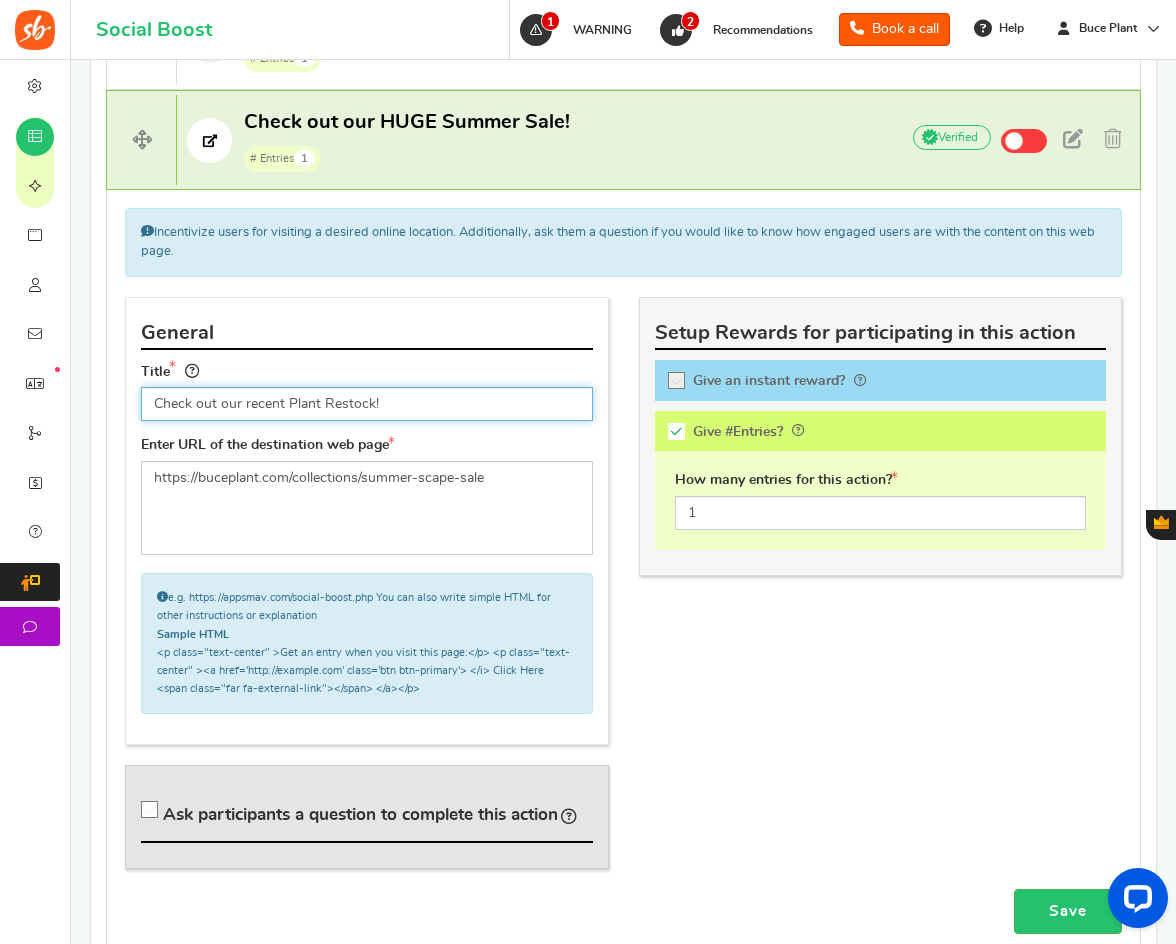 type on "Check out our recent Plant Restock!" 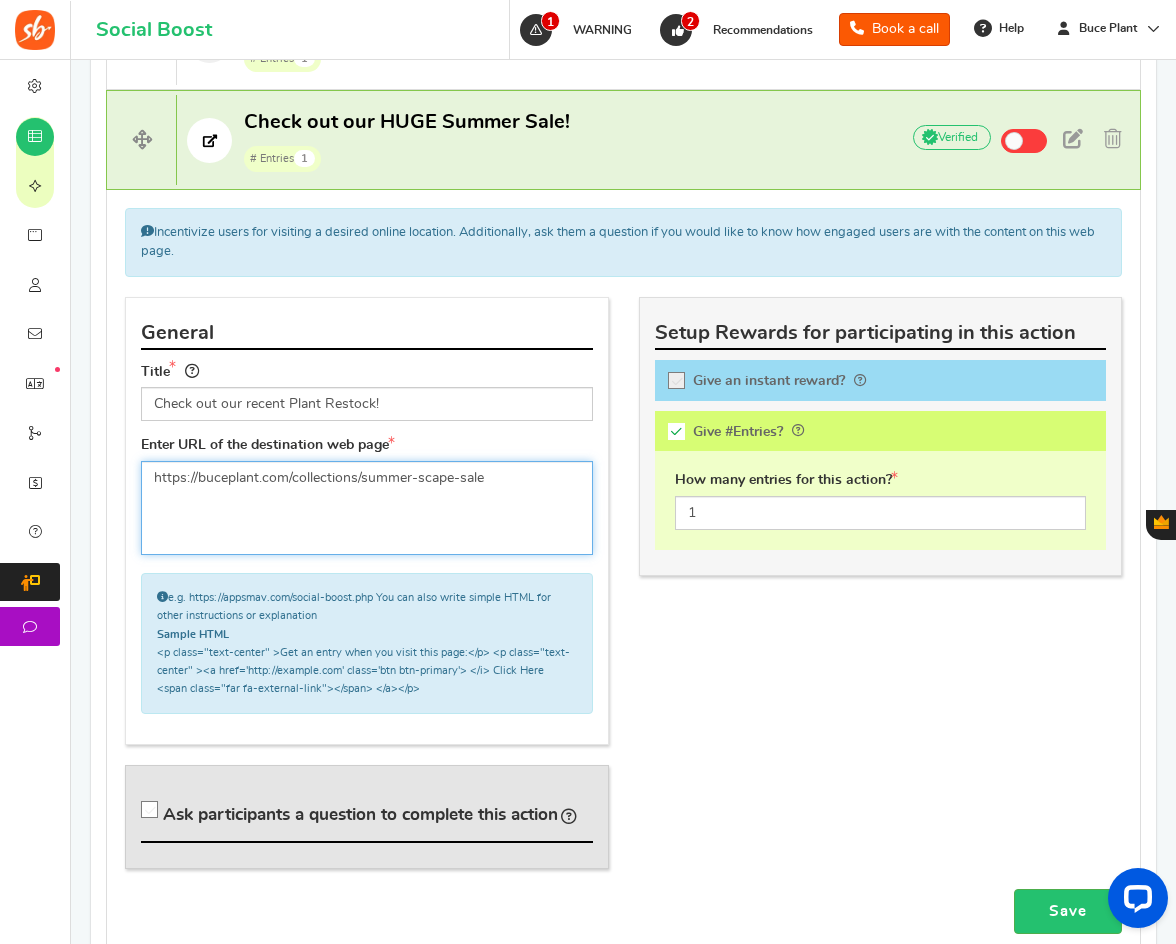 click on "https://buceplant.com/collections/summer-scape-sale" at bounding box center (367, 508) 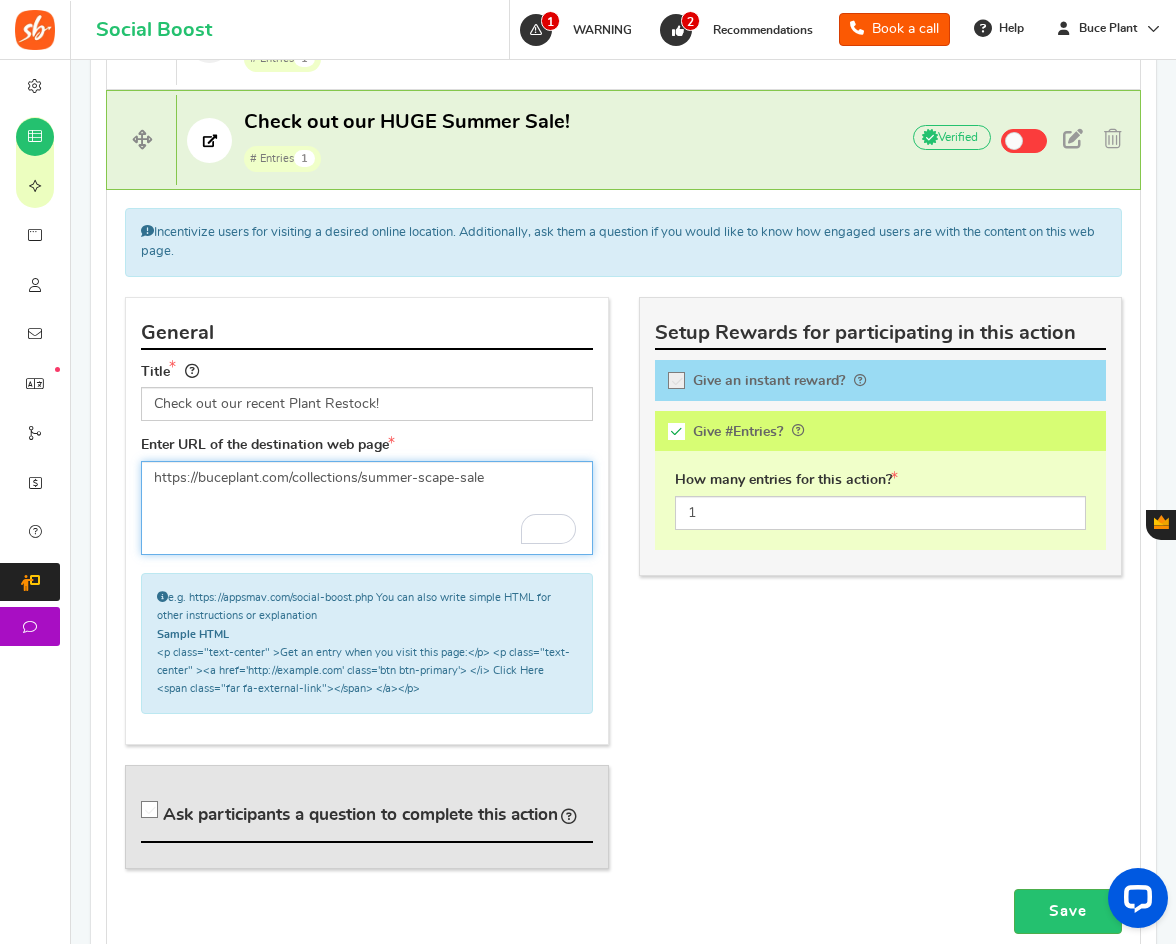 click on "https://buceplant.com/collections/summer-scape-sale" at bounding box center (367, 508) 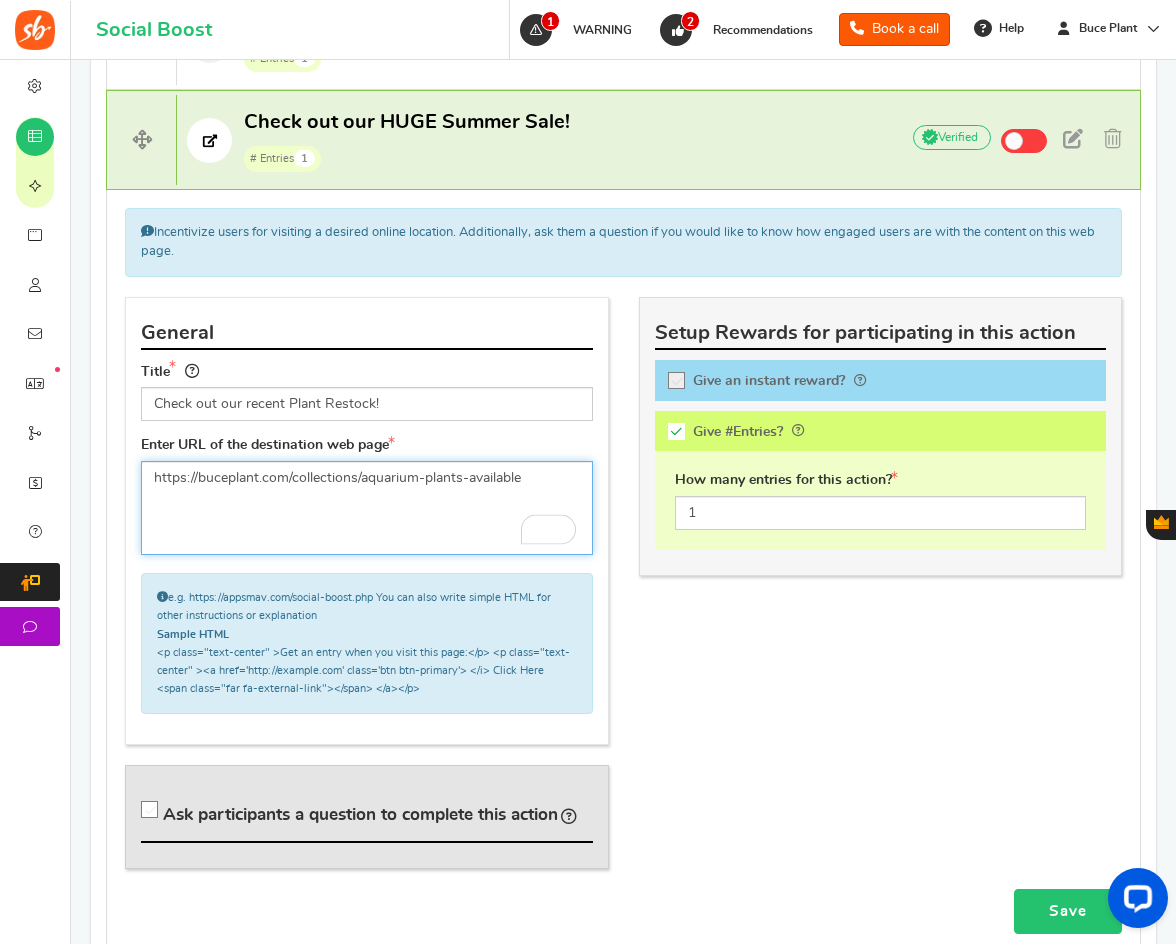 type on "https://buceplant.com/collections/aquarium-plants-available" 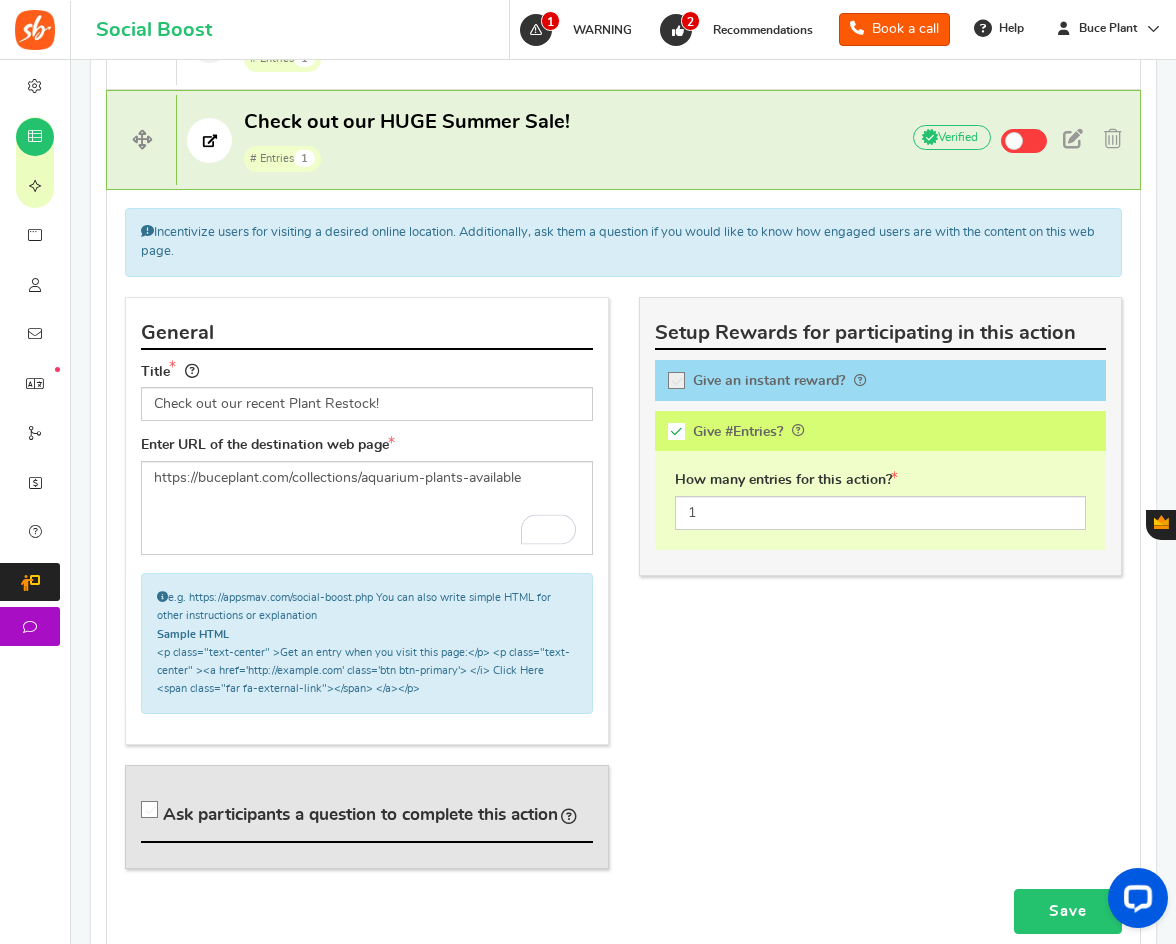 click on "Save" at bounding box center (1068, 911) 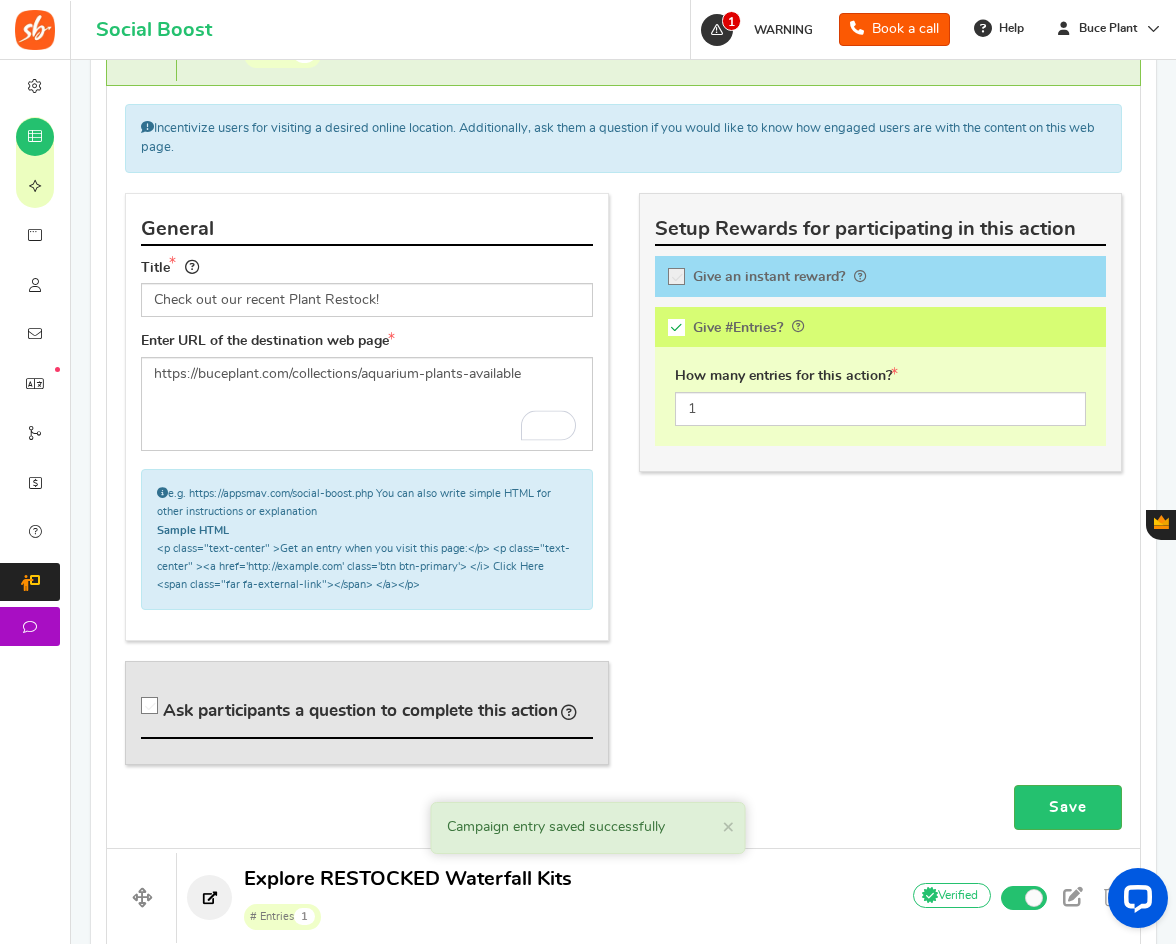 scroll, scrollTop: 907, scrollLeft: 0, axis: vertical 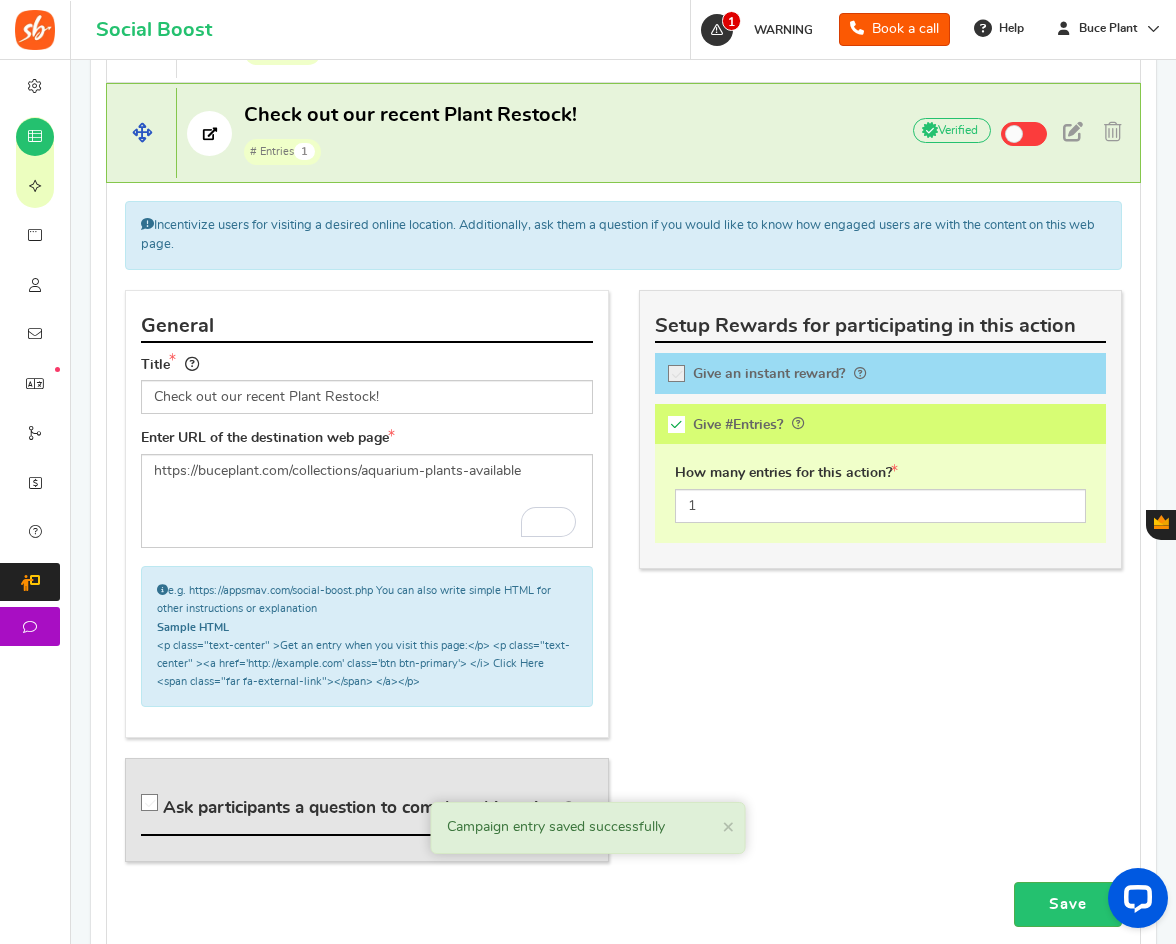 click on "# Entries  1" at bounding box center (410, 151) 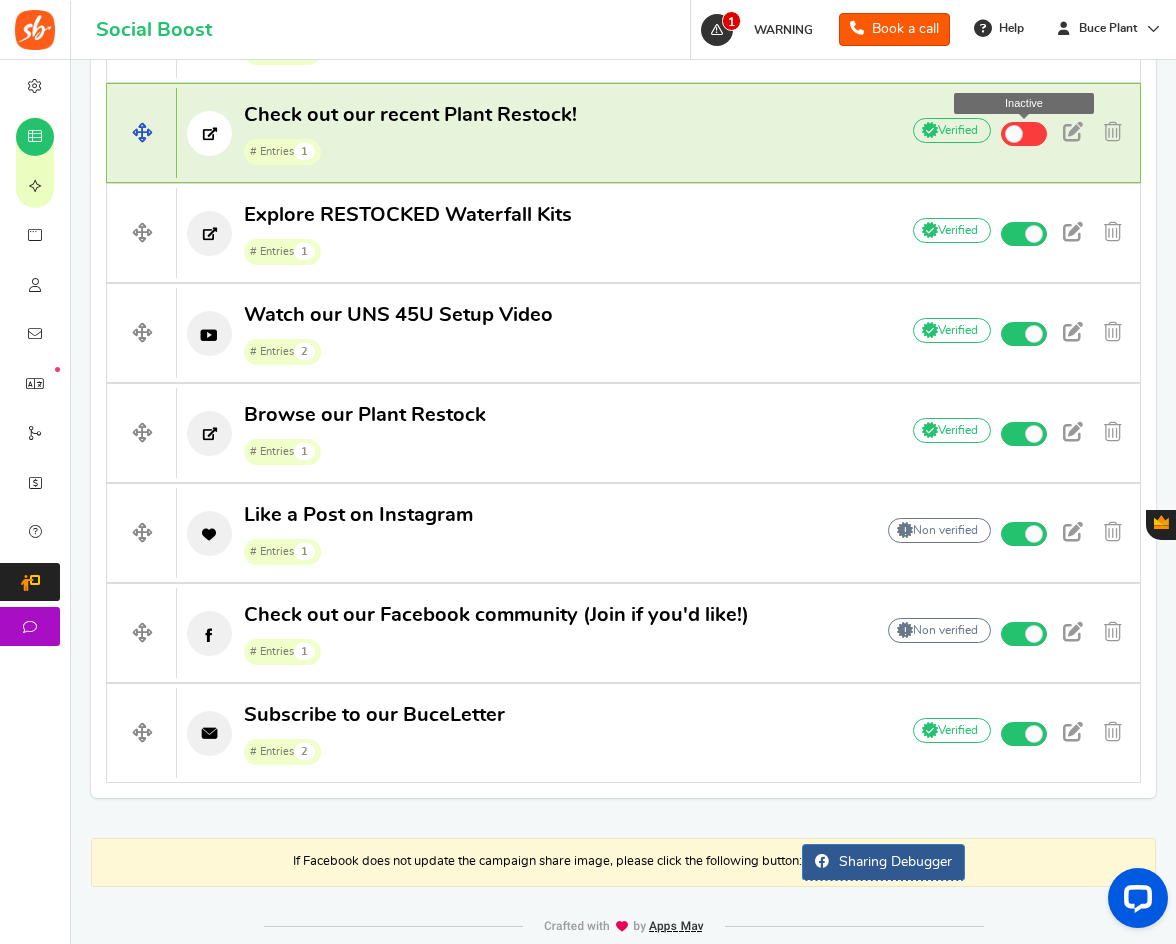 click at bounding box center (1024, 134) 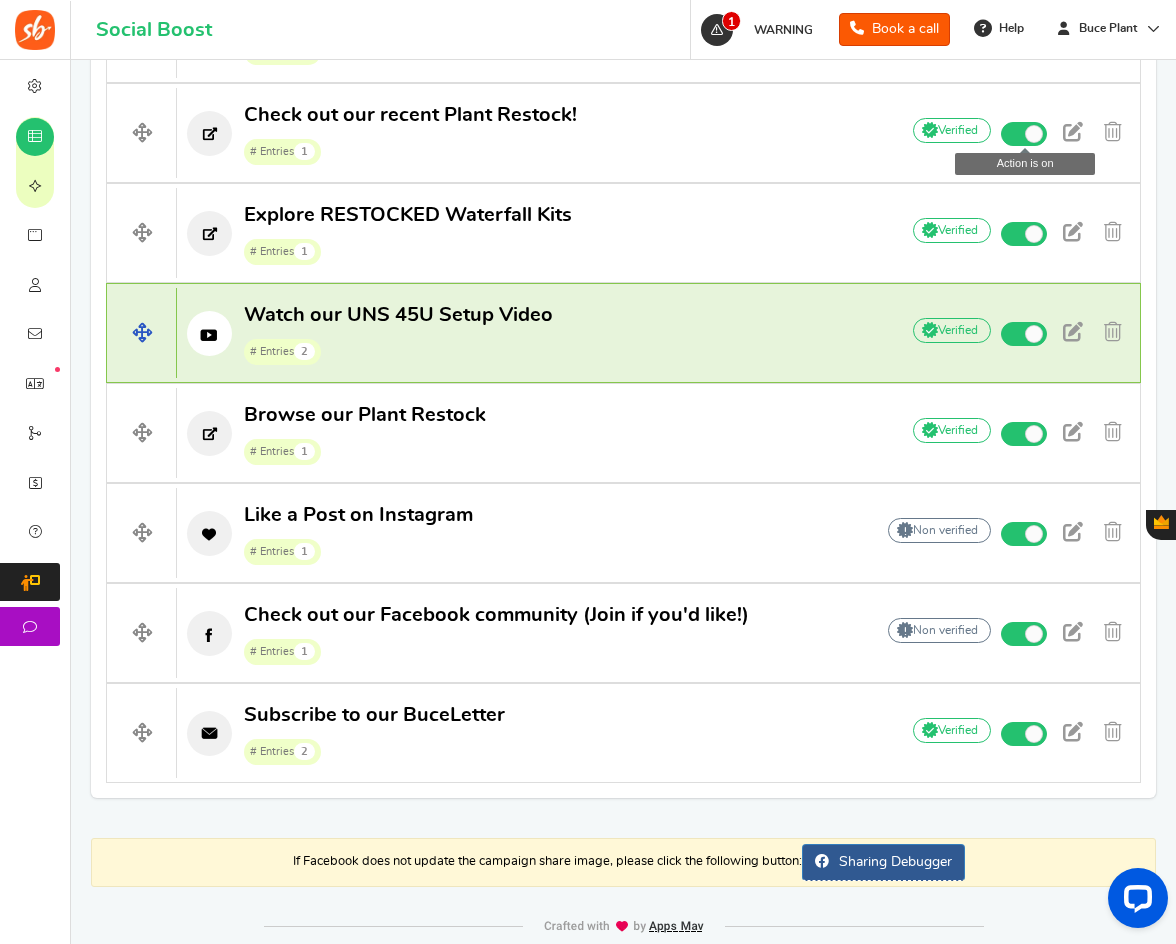 click on "Watch our UNS 45U Setup Video
# Entries  2" at bounding box center (527, 334) 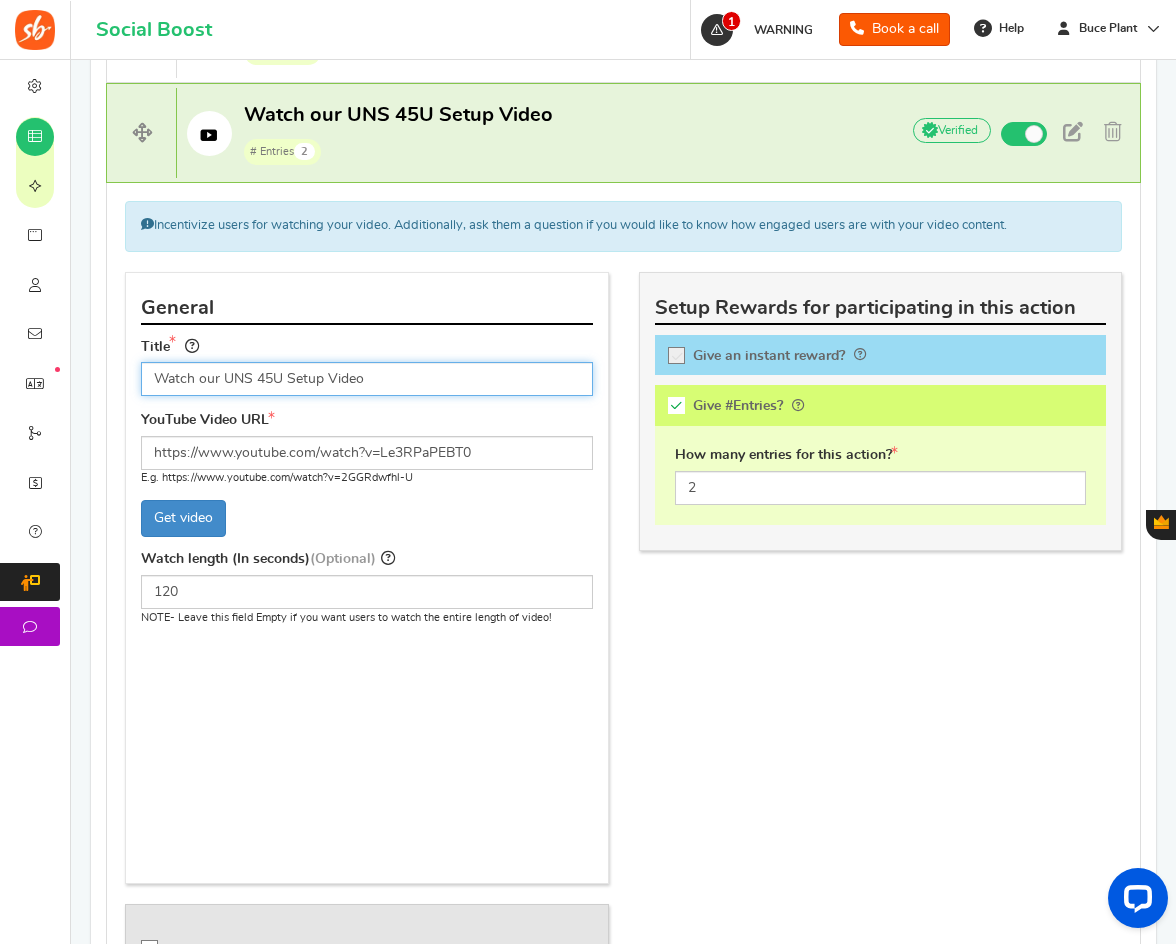 scroll, scrollTop: 1207, scrollLeft: 0, axis: vertical 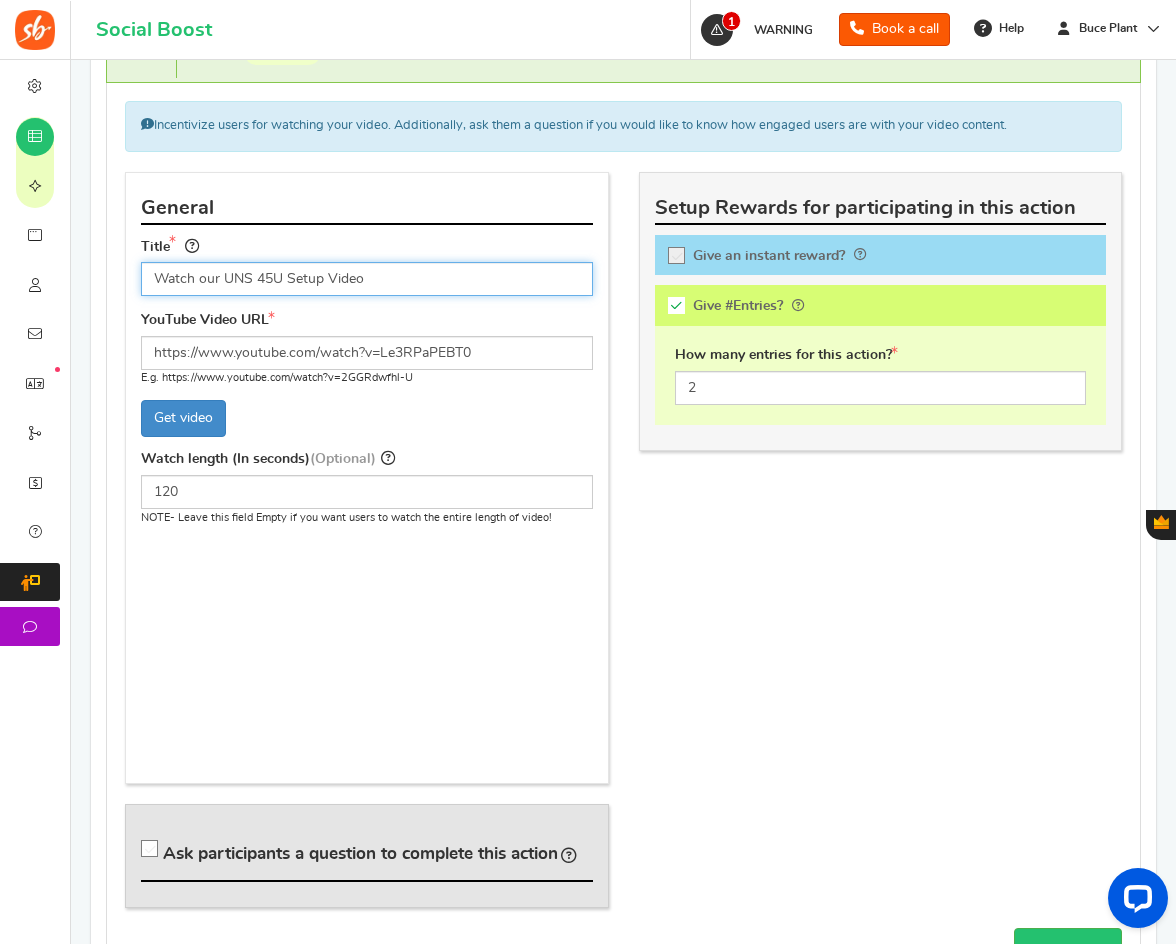 drag, startPoint x: 255, startPoint y: 273, endPoint x: 475, endPoint y: 282, distance: 220.18402 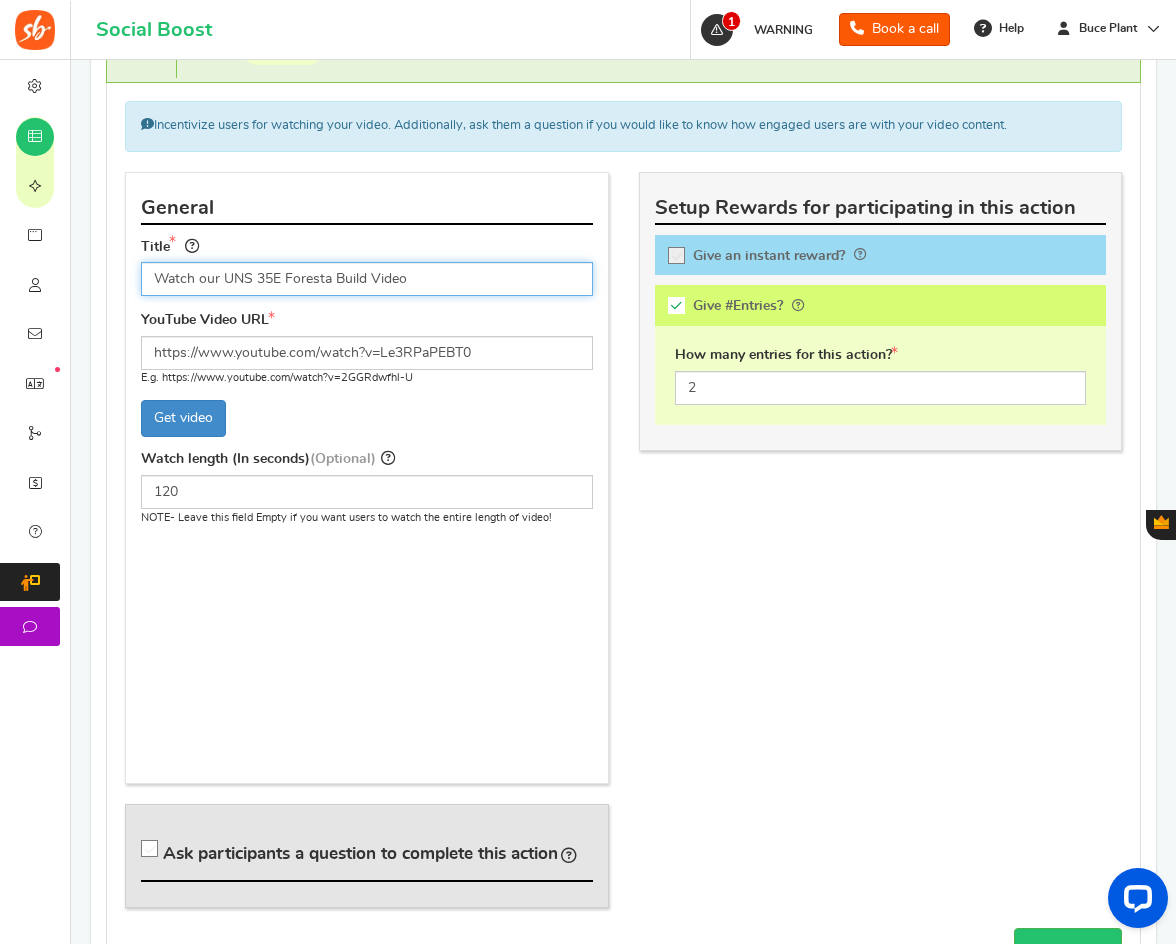 type on "Watch our UNS 35E Foresta Build Video" 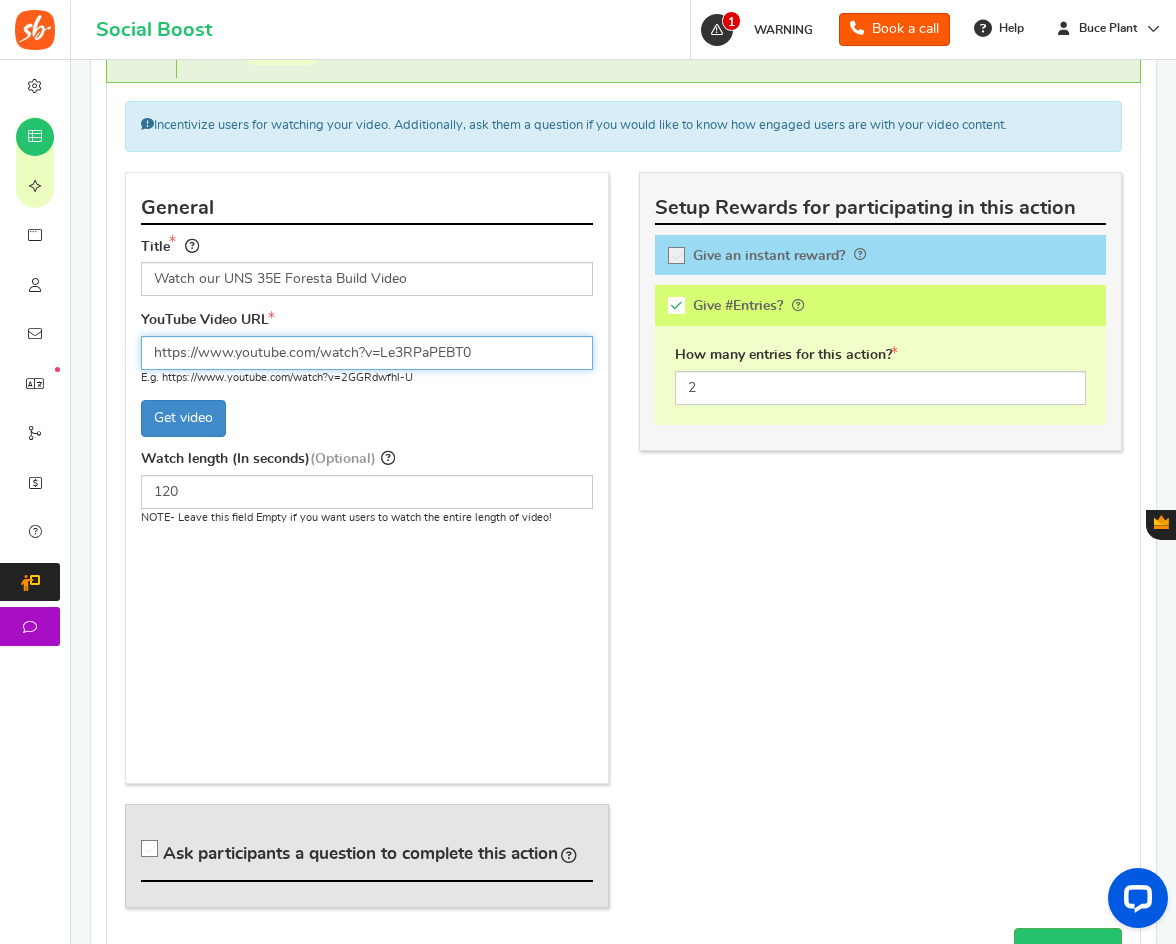 click on "https://www.youtube.com/watch?v=Le3RPaPEBT0" at bounding box center (367, 353) 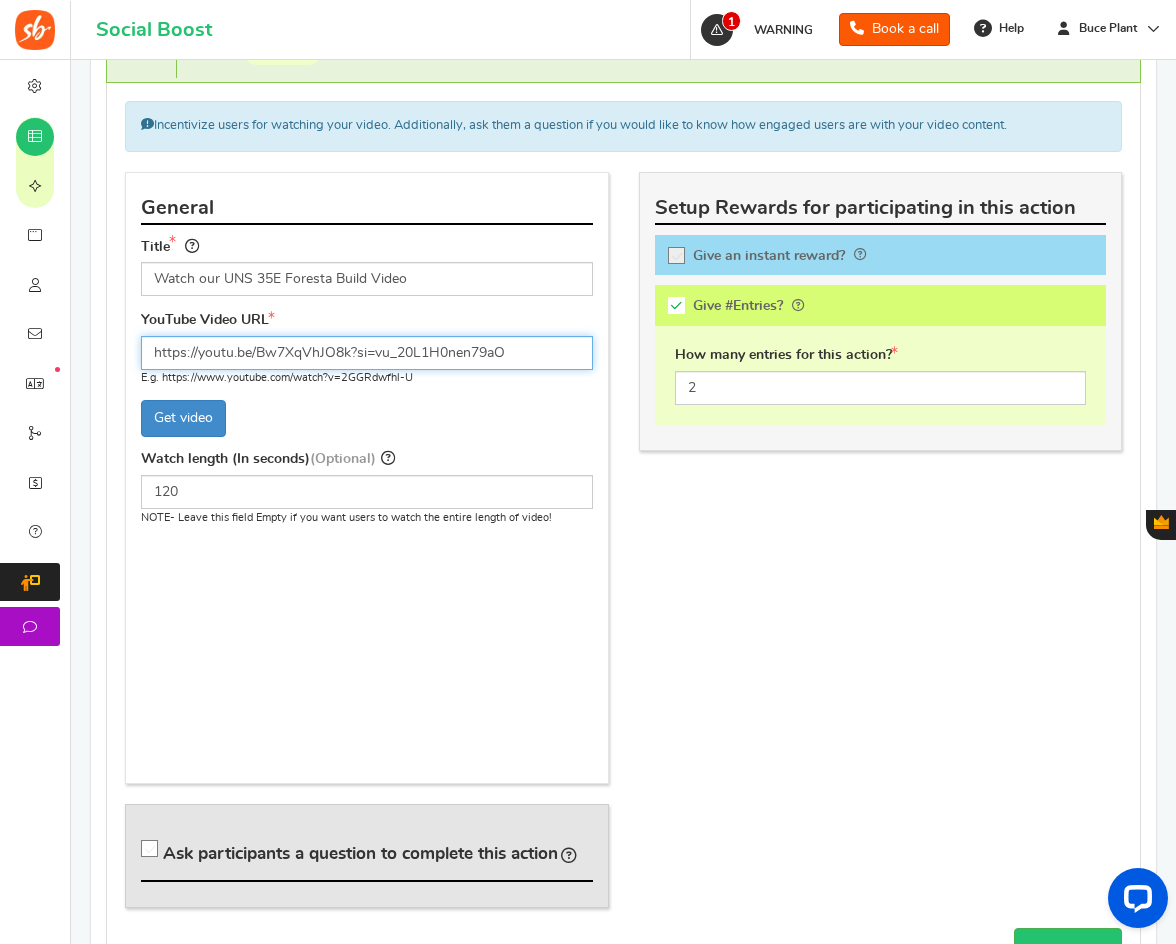 type on "https://youtu.be/Bw7XqVhJO8k?si=vu_20L1H0nen79aO" 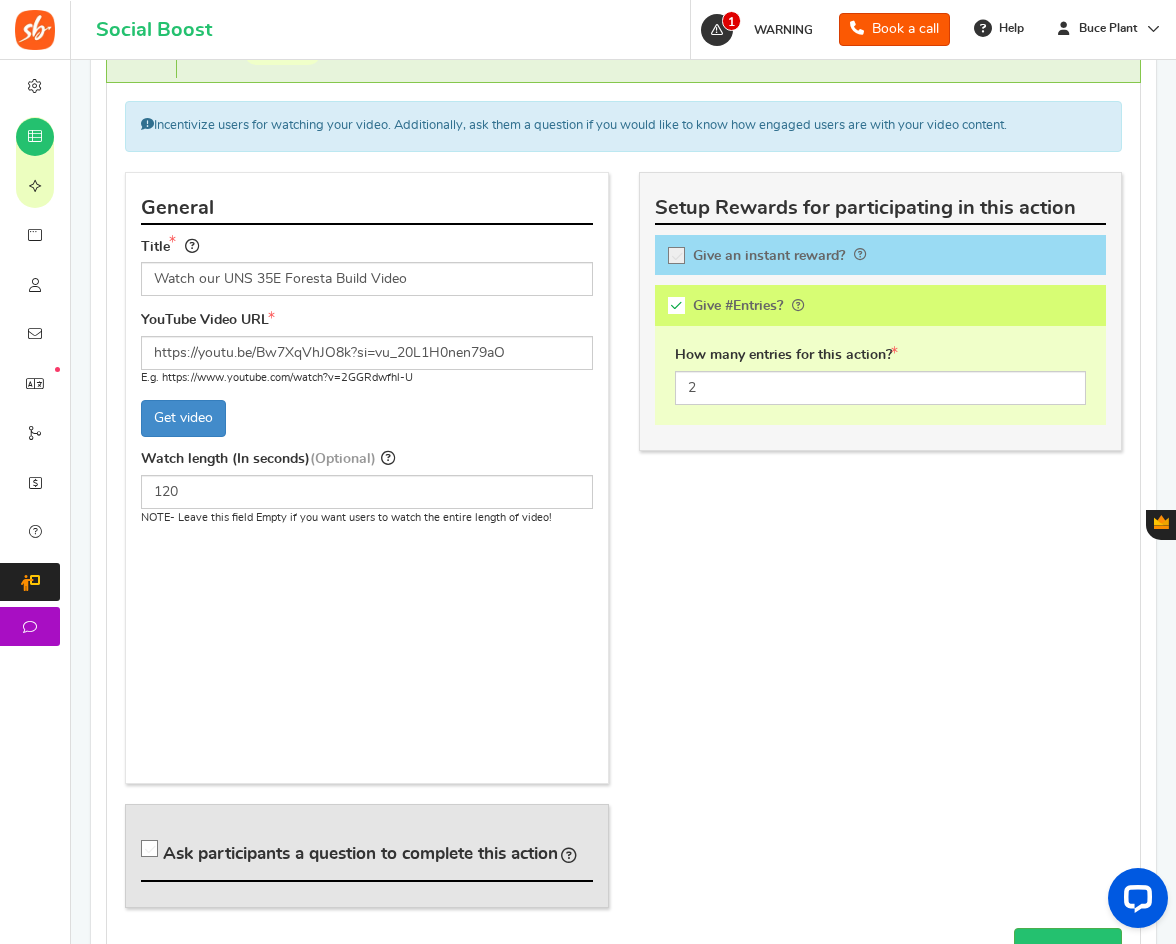 click on "Get video" at bounding box center (183, 418) 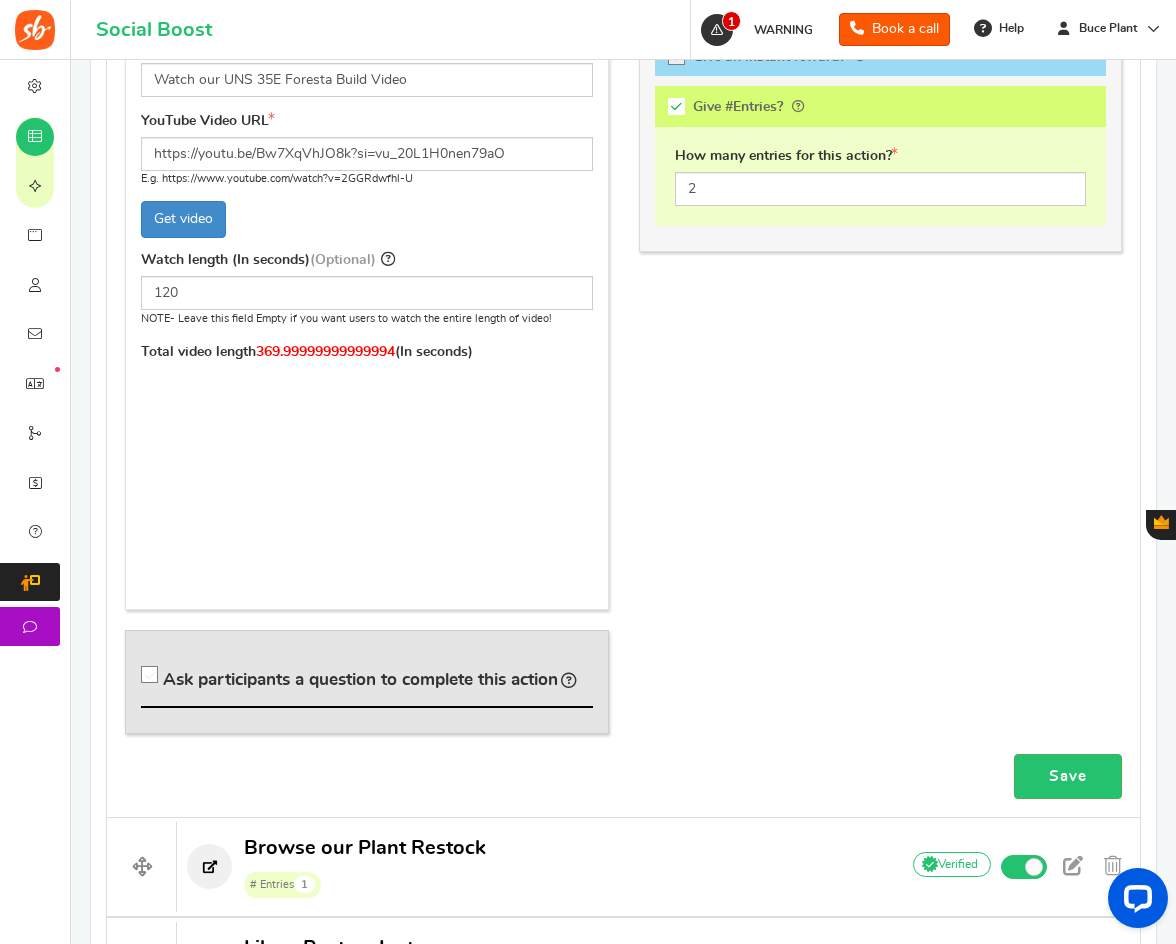 scroll, scrollTop: 1407, scrollLeft: 0, axis: vertical 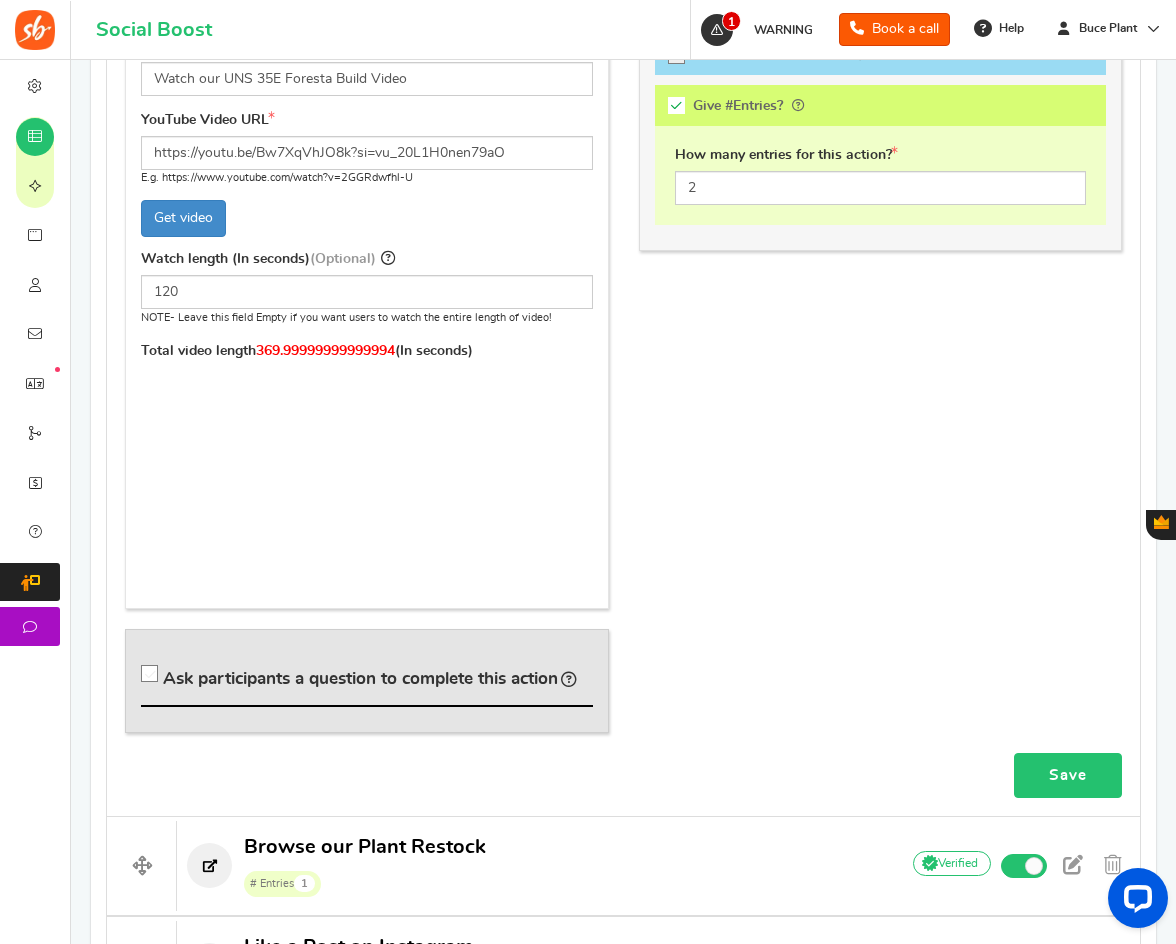 click on "Save" at bounding box center (1068, 775) 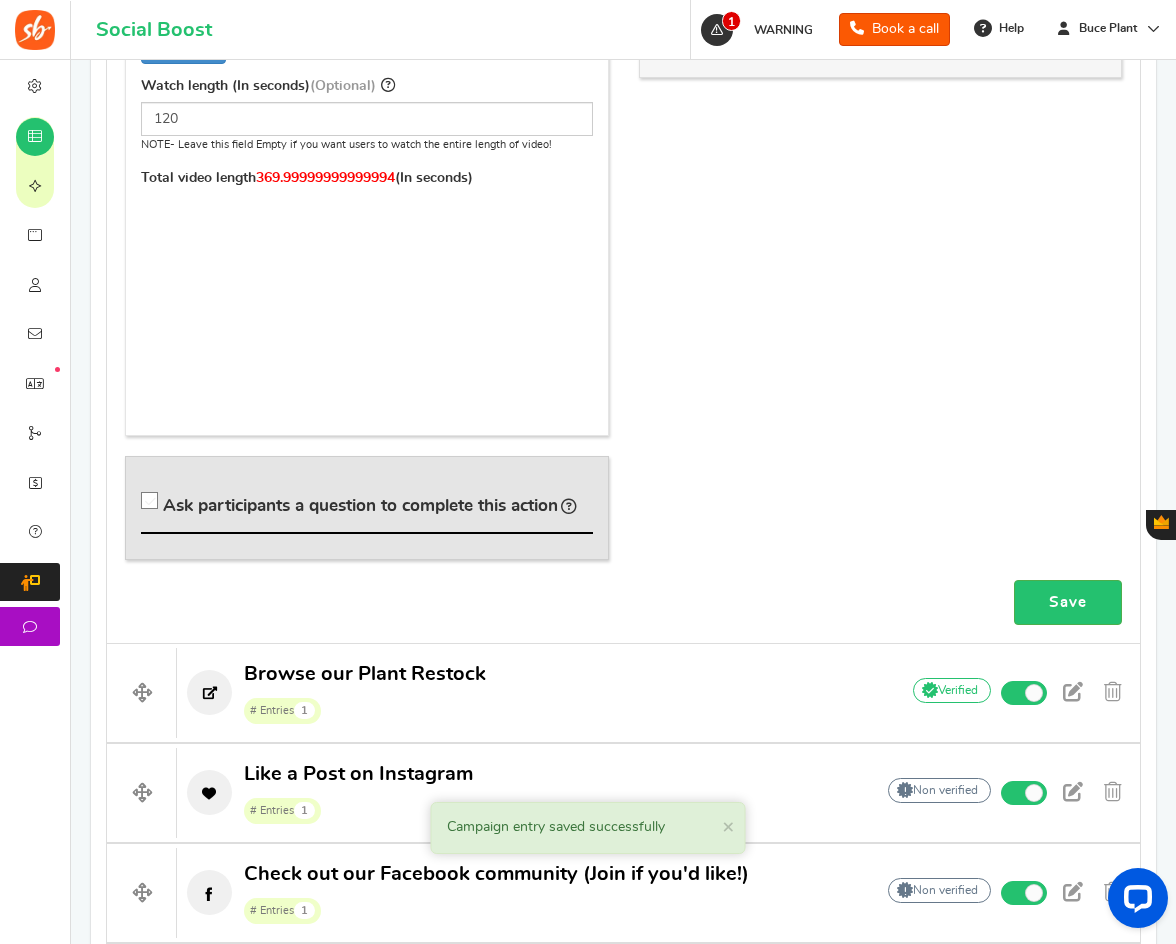 scroll, scrollTop: 1578, scrollLeft: 0, axis: vertical 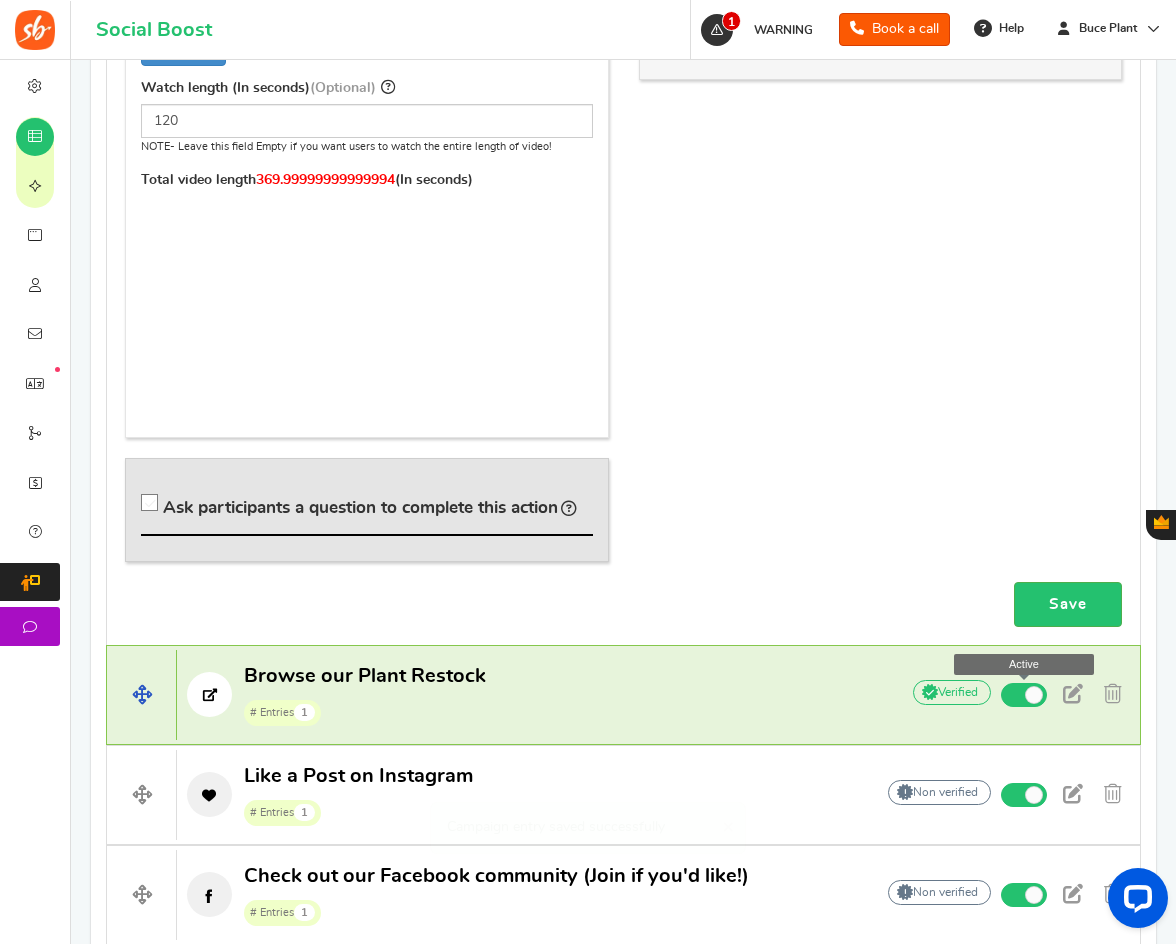 click at bounding box center (1034, 695) 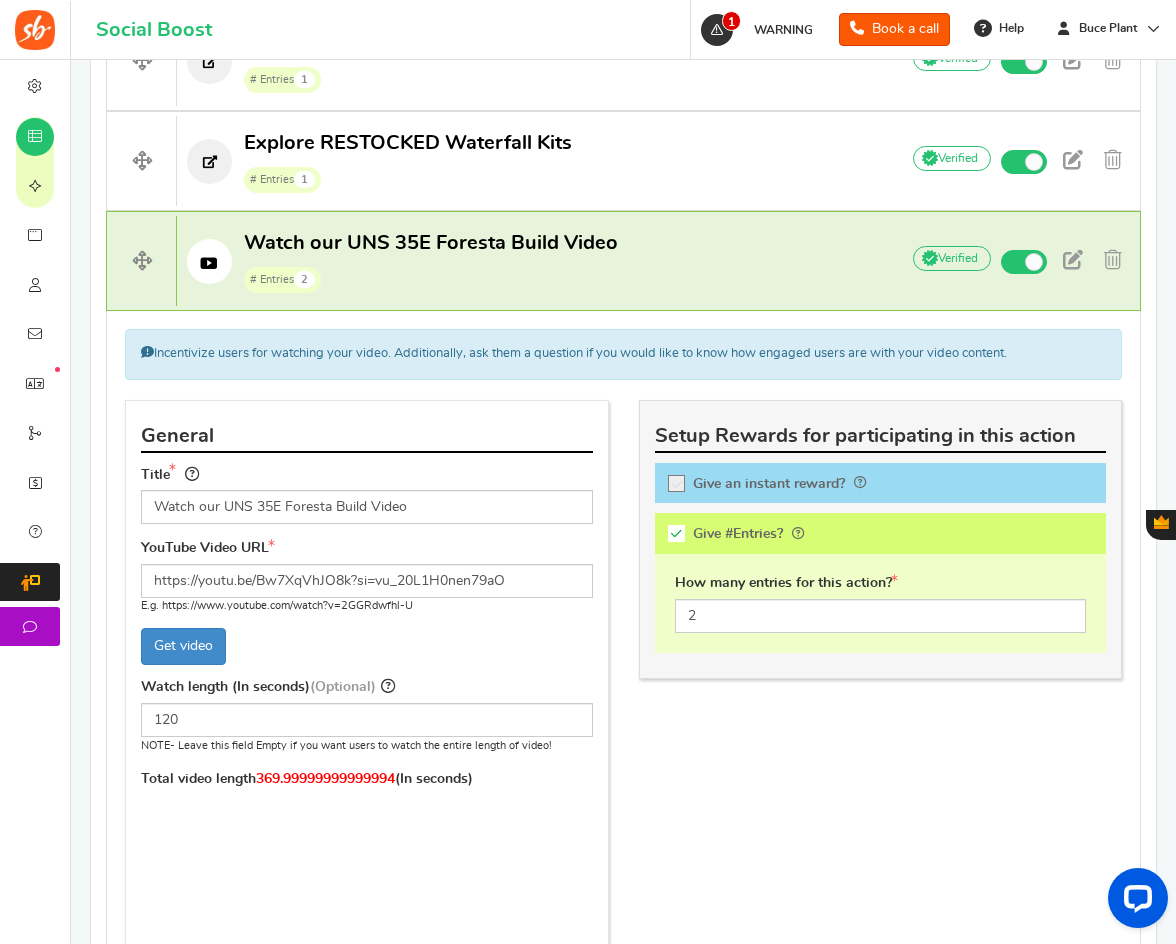 scroll, scrollTop: 978, scrollLeft: 0, axis: vertical 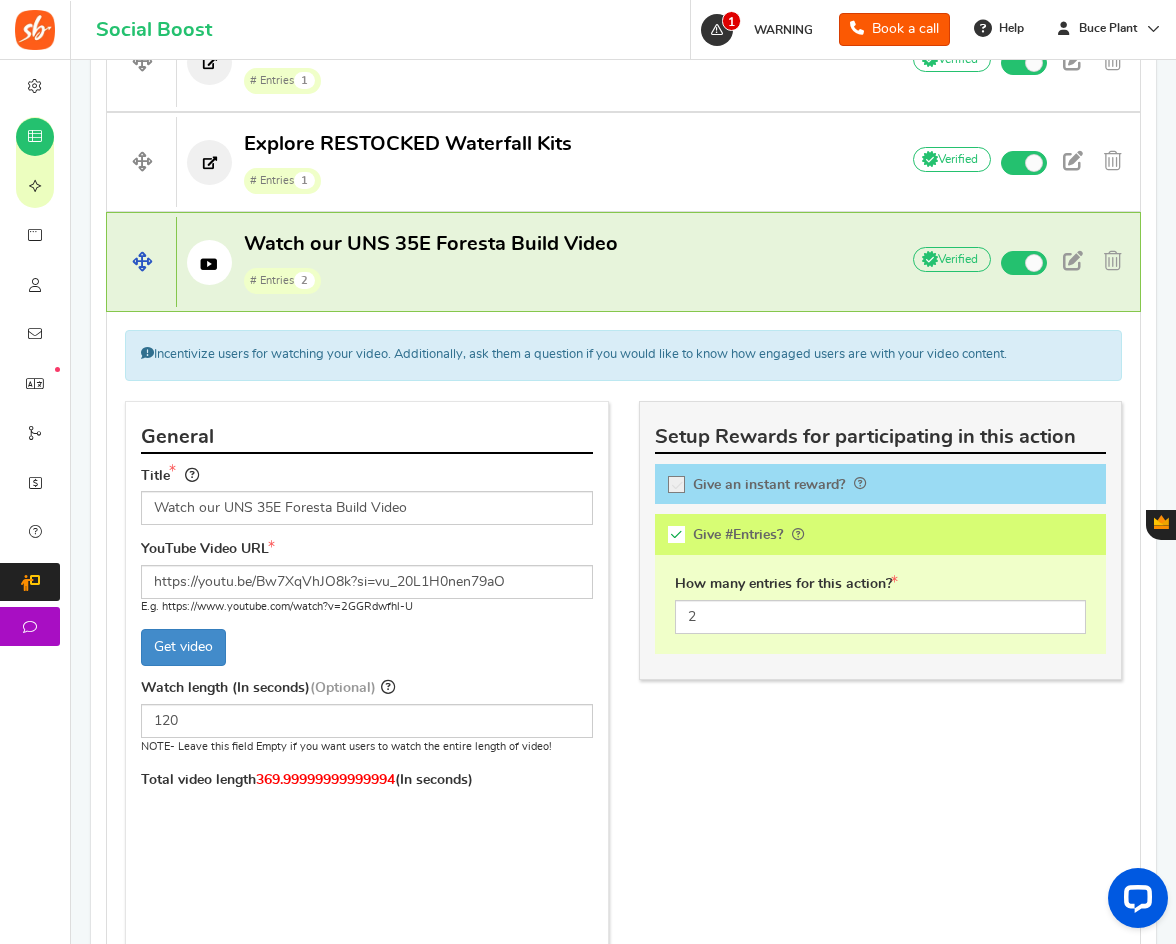 click on "# Entries  2" at bounding box center (431, 280) 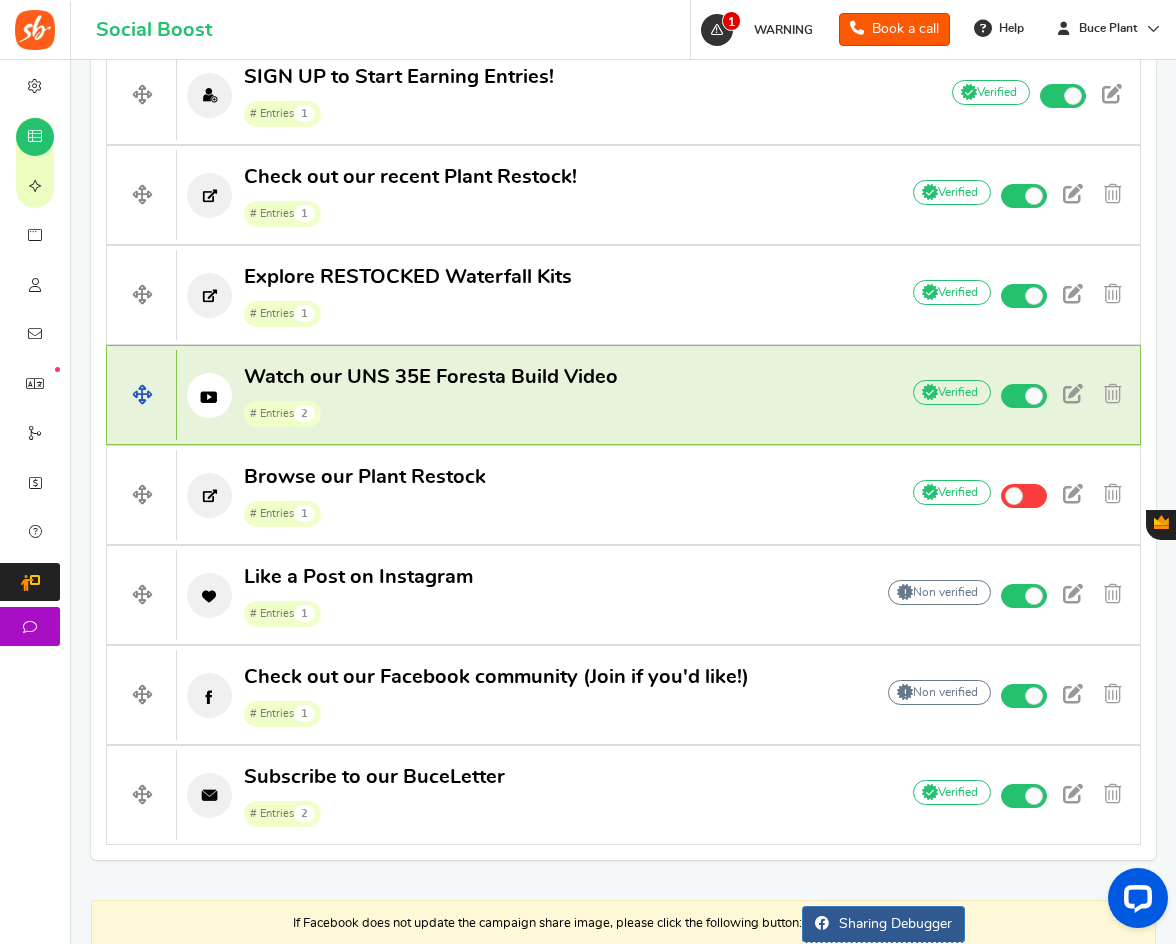 scroll, scrollTop: 745, scrollLeft: 0, axis: vertical 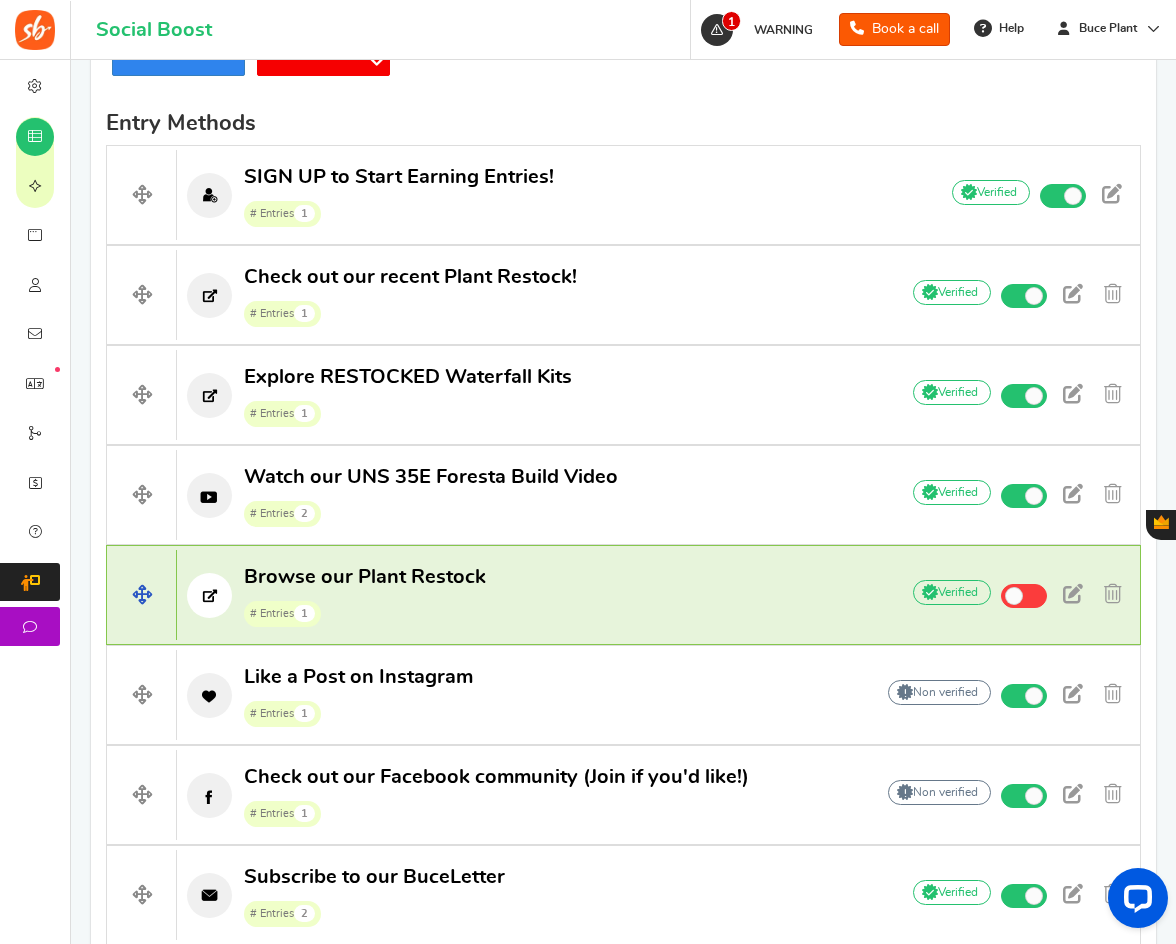 click on "Browse our Plant Restock
# Entries  1" at bounding box center [527, 596] 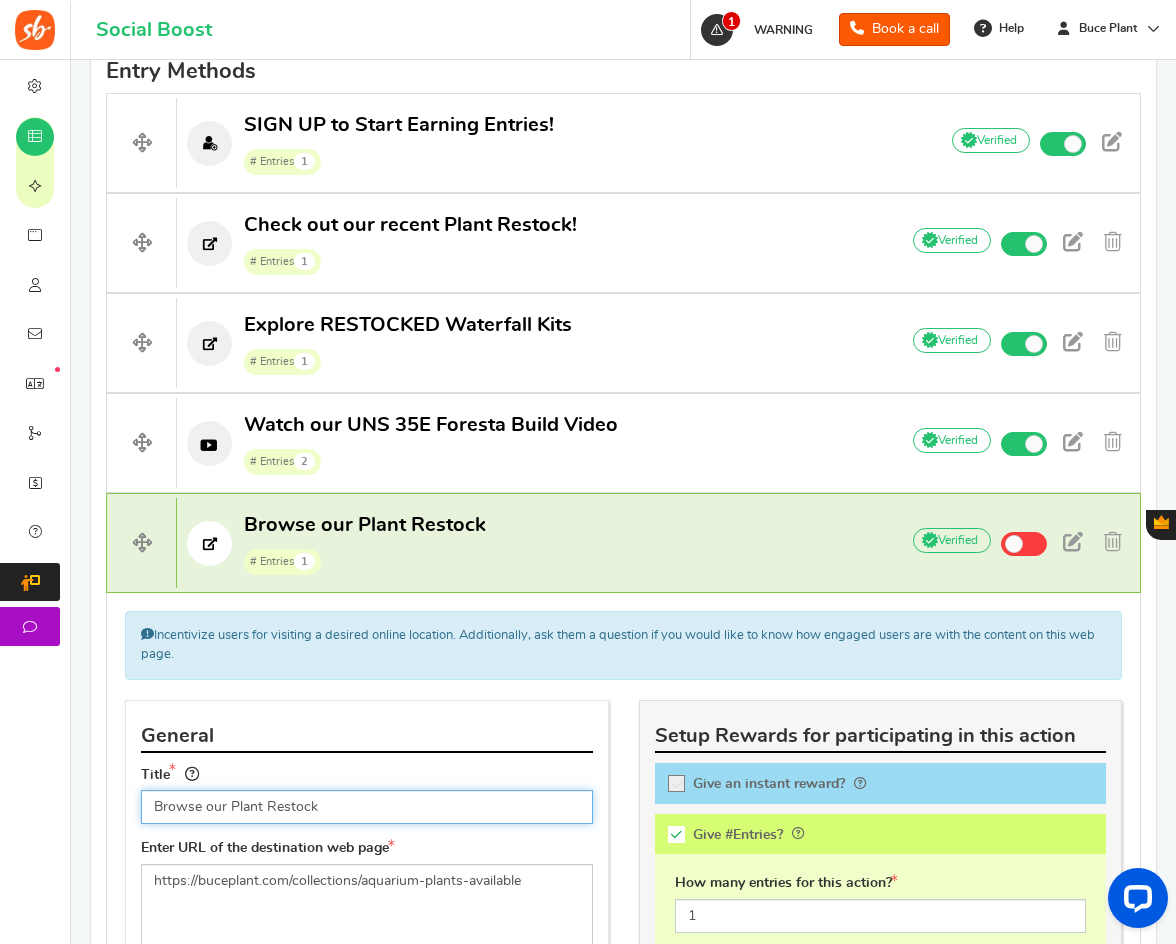 scroll, scrollTop: 845, scrollLeft: 0, axis: vertical 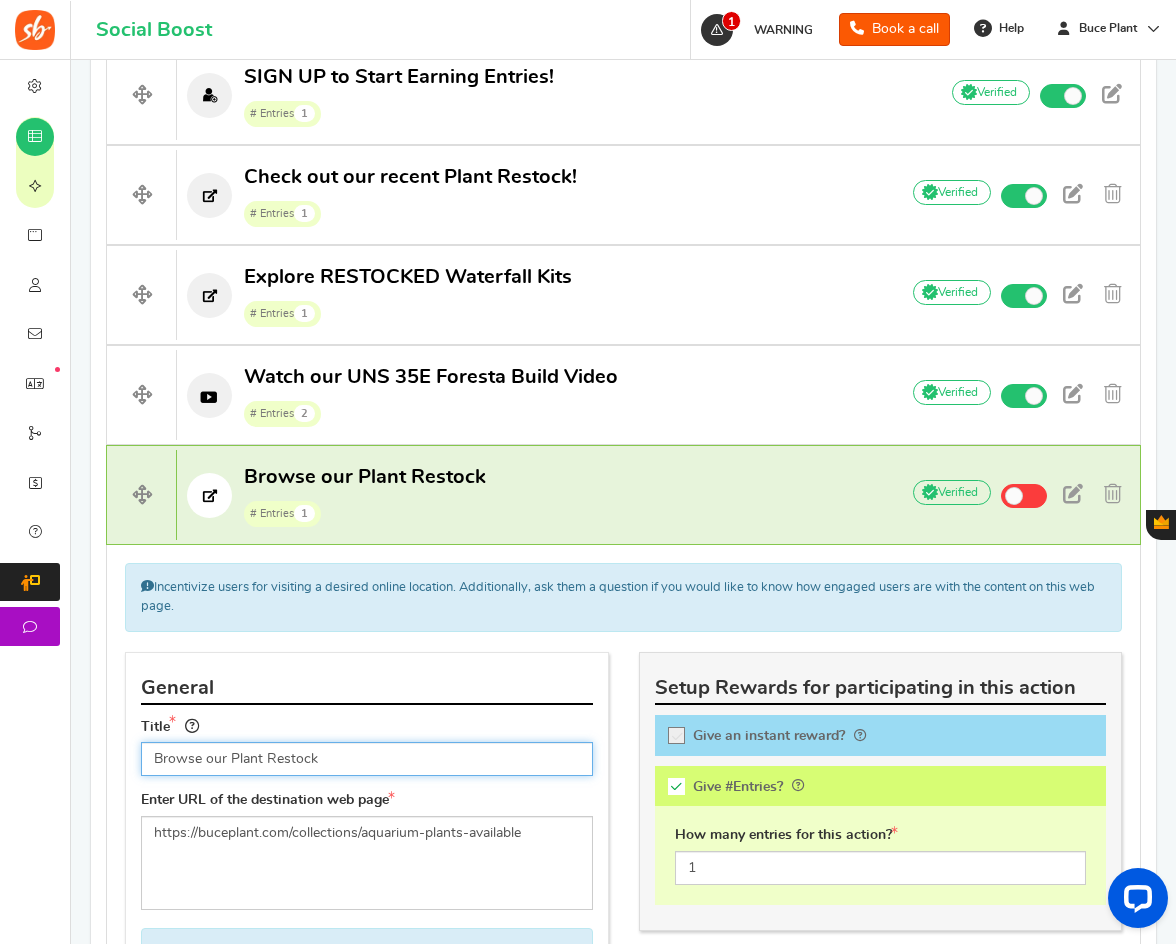 drag, startPoint x: 294, startPoint y: 766, endPoint x: 332, endPoint y: 763, distance: 38.118237 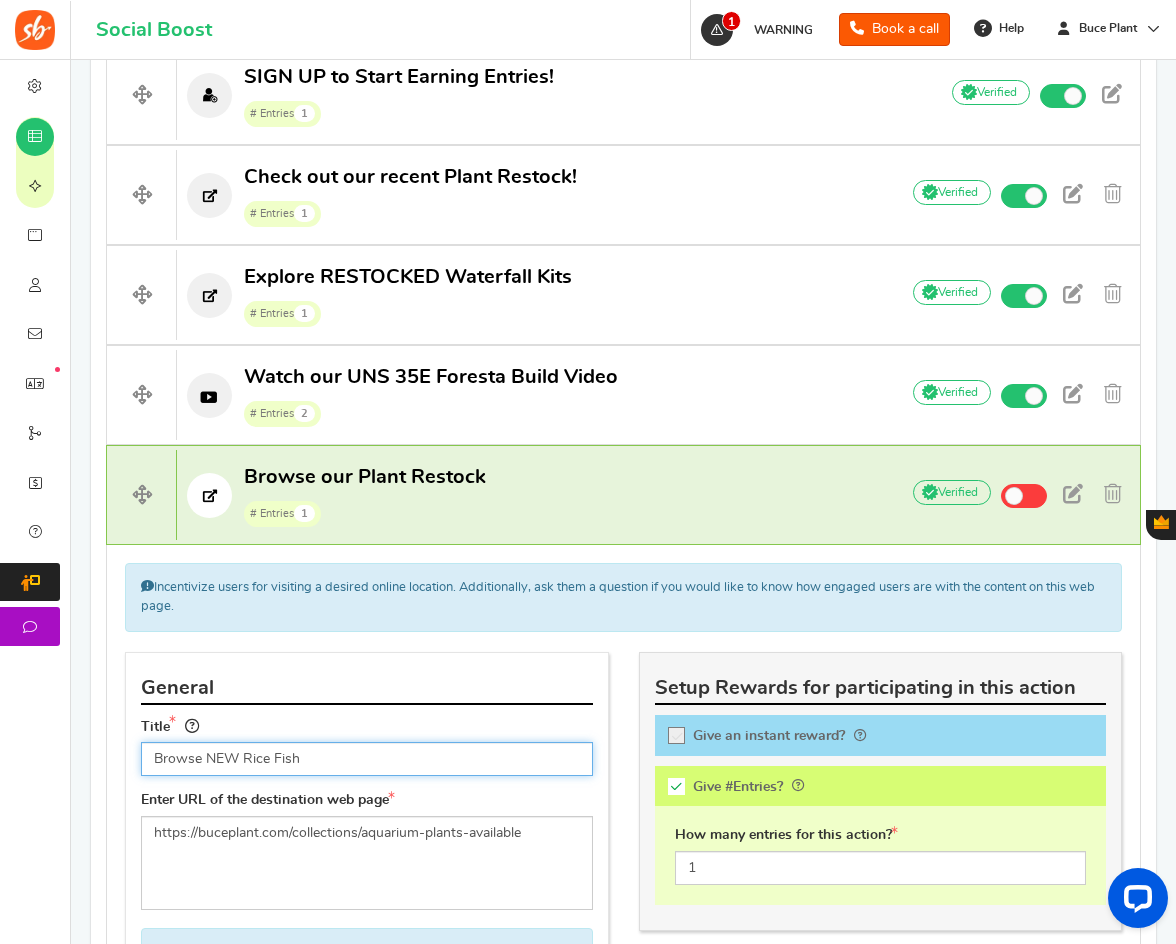 type on "Browse NEW Rice Fish" 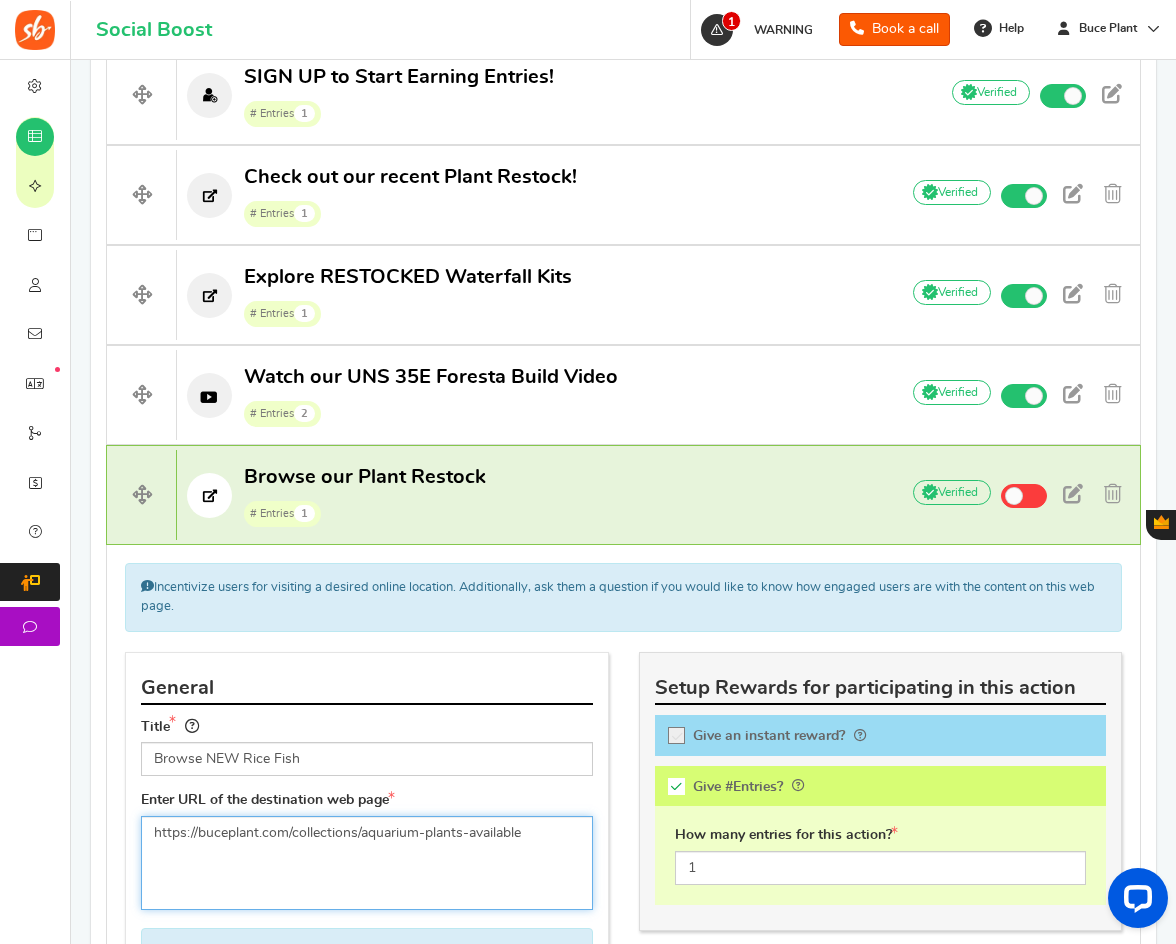 click on "https://buceplant.com/collections/aquarium-plants-available" at bounding box center (367, 863) 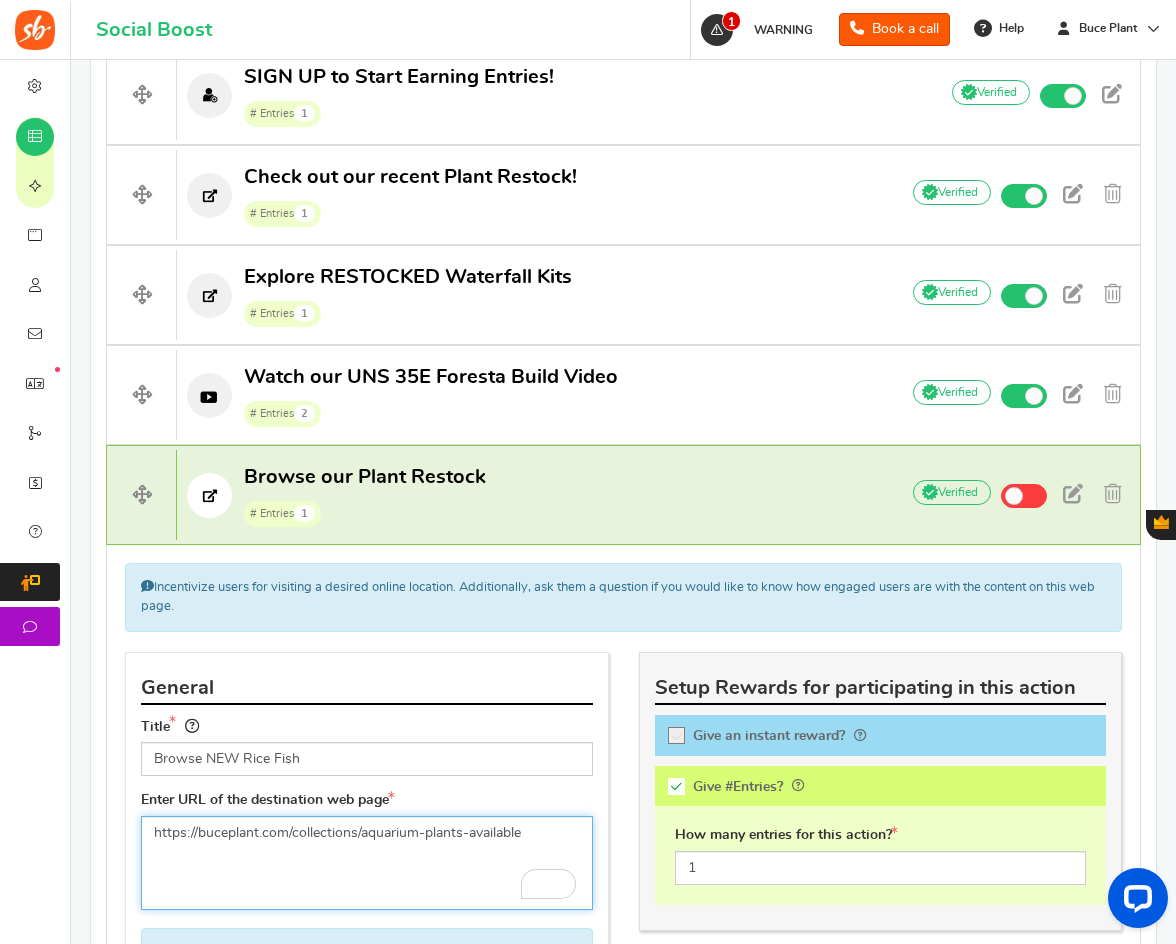 click on "https://buceplant.com/collections/aquarium-plants-available" at bounding box center [367, 863] 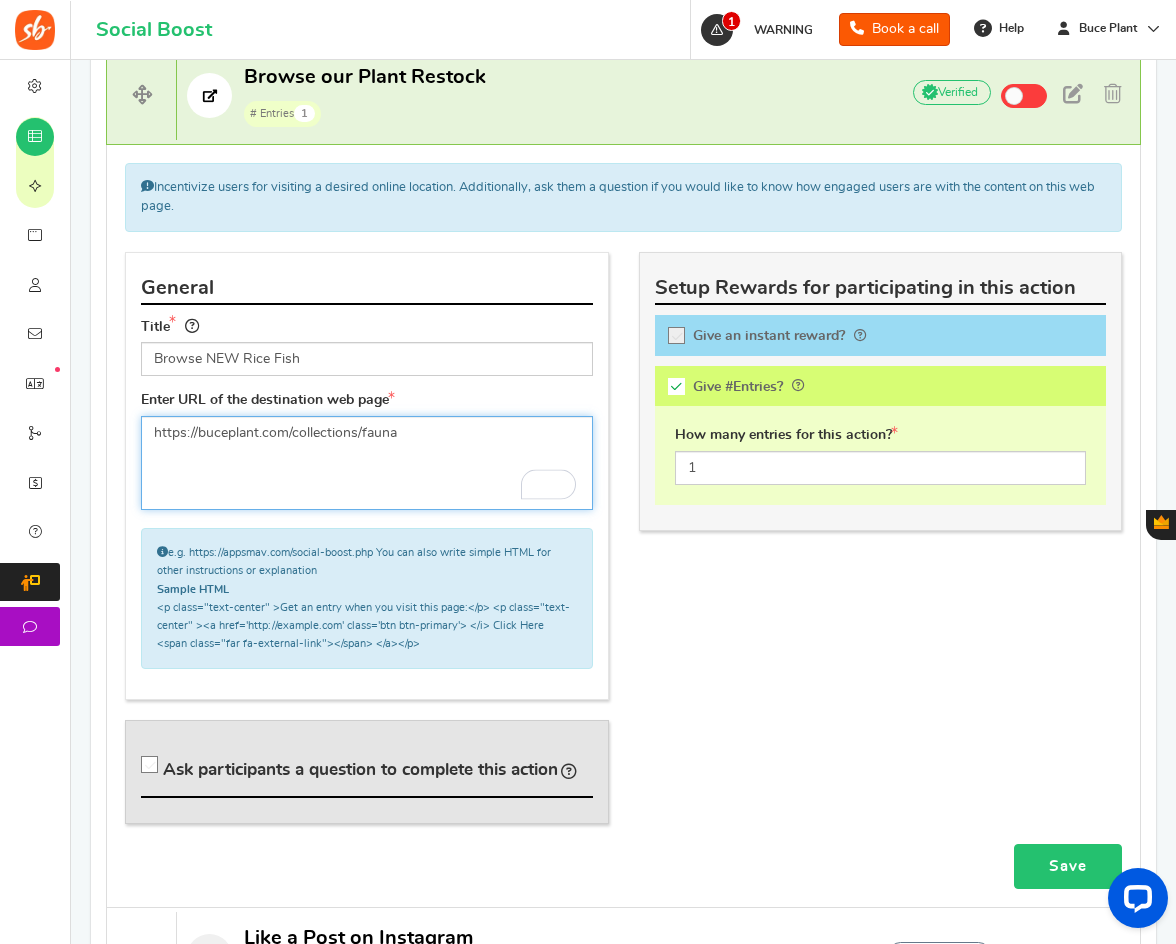 type on "https://buceplant.com/collections/fauna" 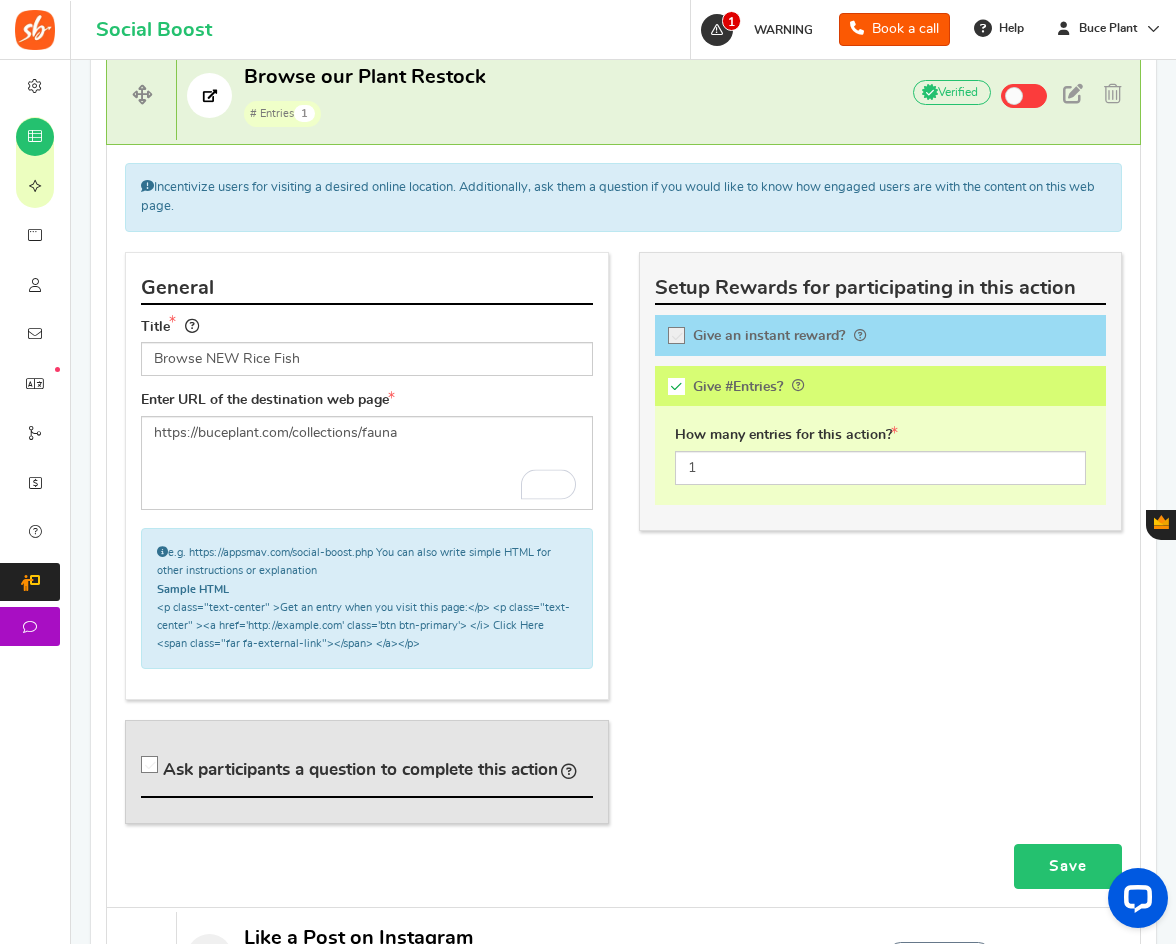 click on "Save" at bounding box center (1068, 866) 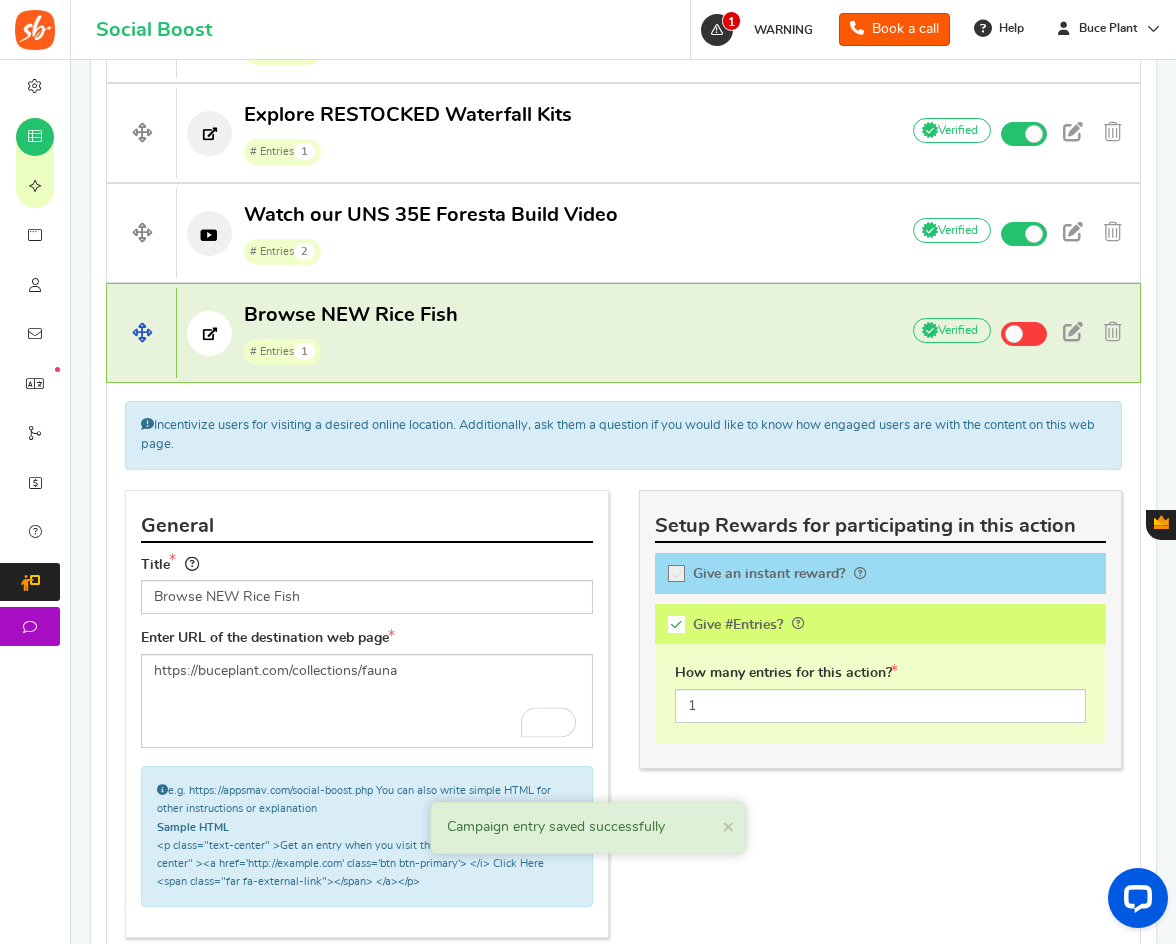 click on "# Entries  1" at bounding box center [351, 351] 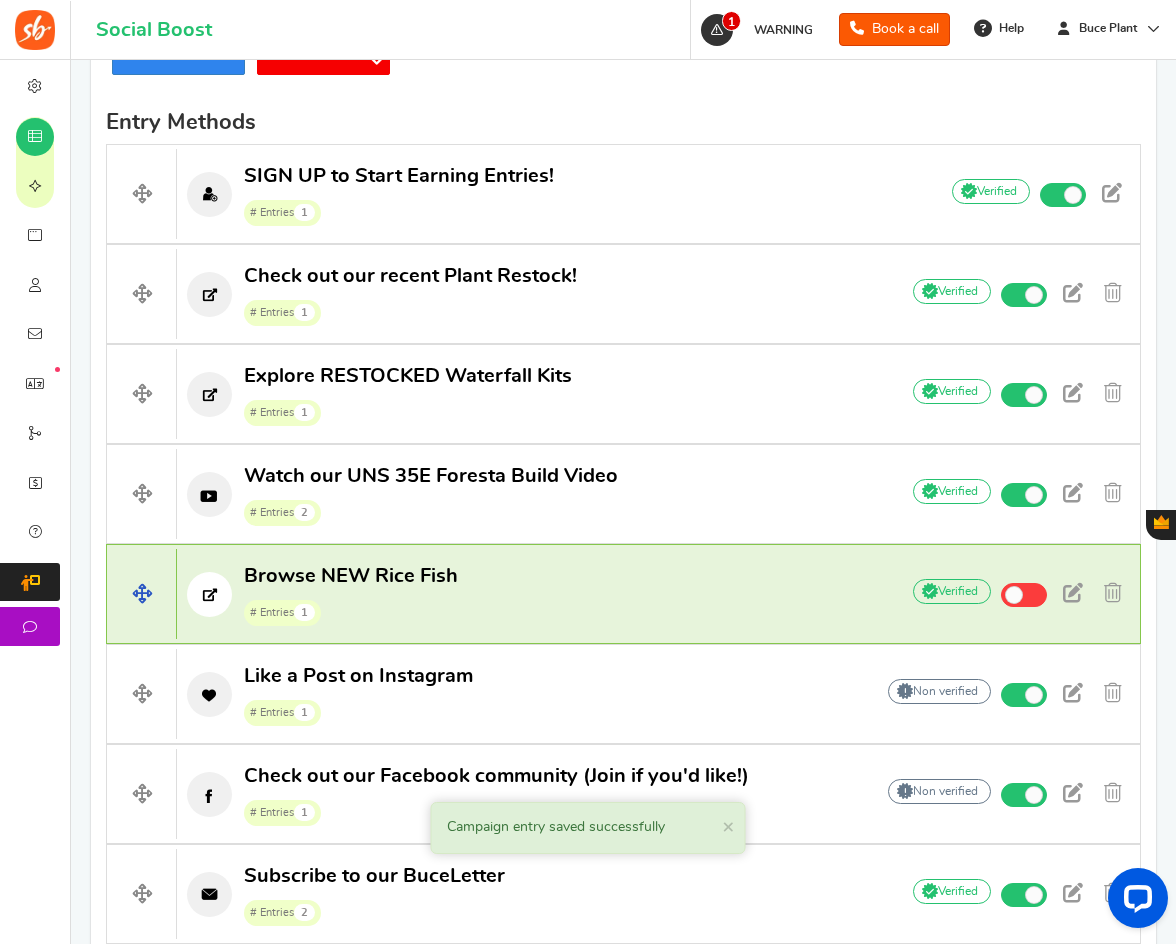 scroll, scrollTop: 745, scrollLeft: 0, axis: vertical 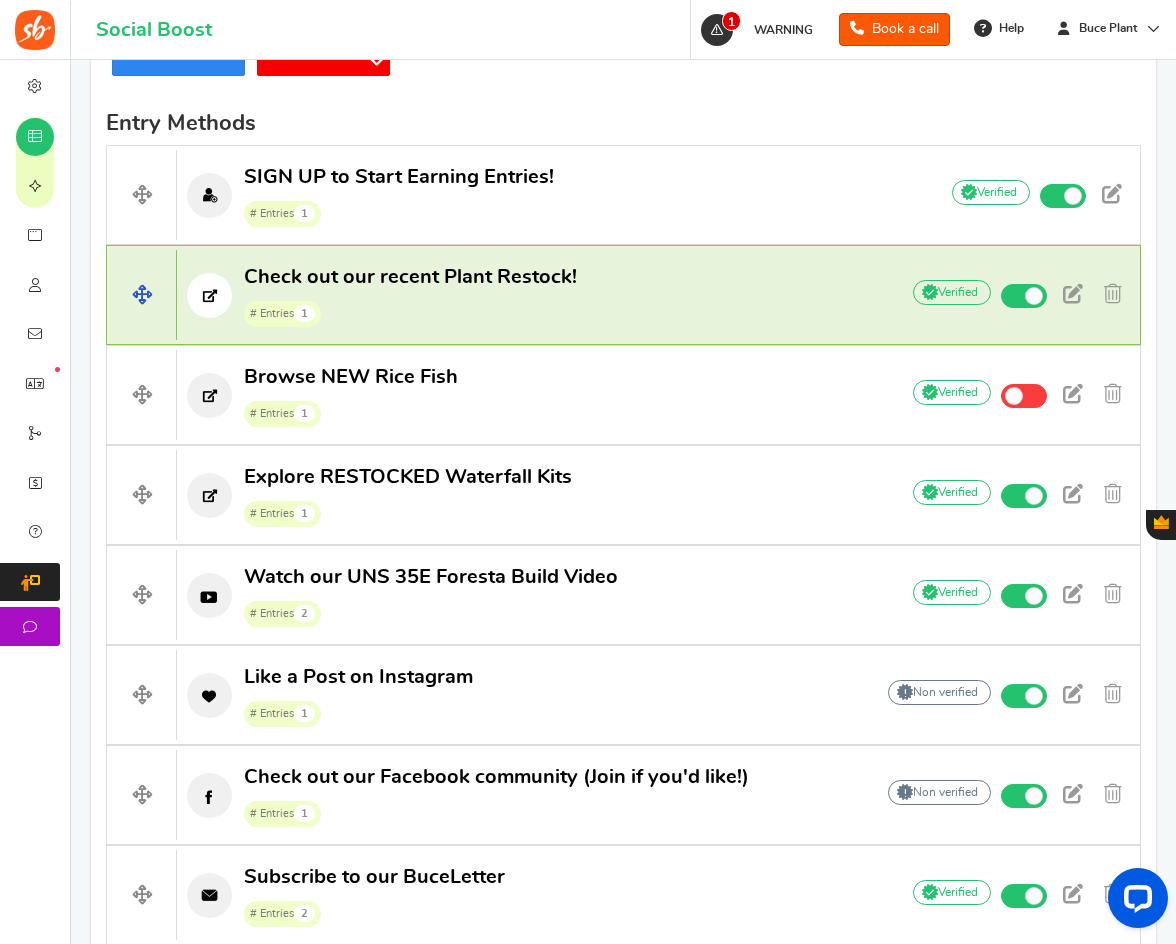 click on "# Entries  1" at bounding box center [410, 313] 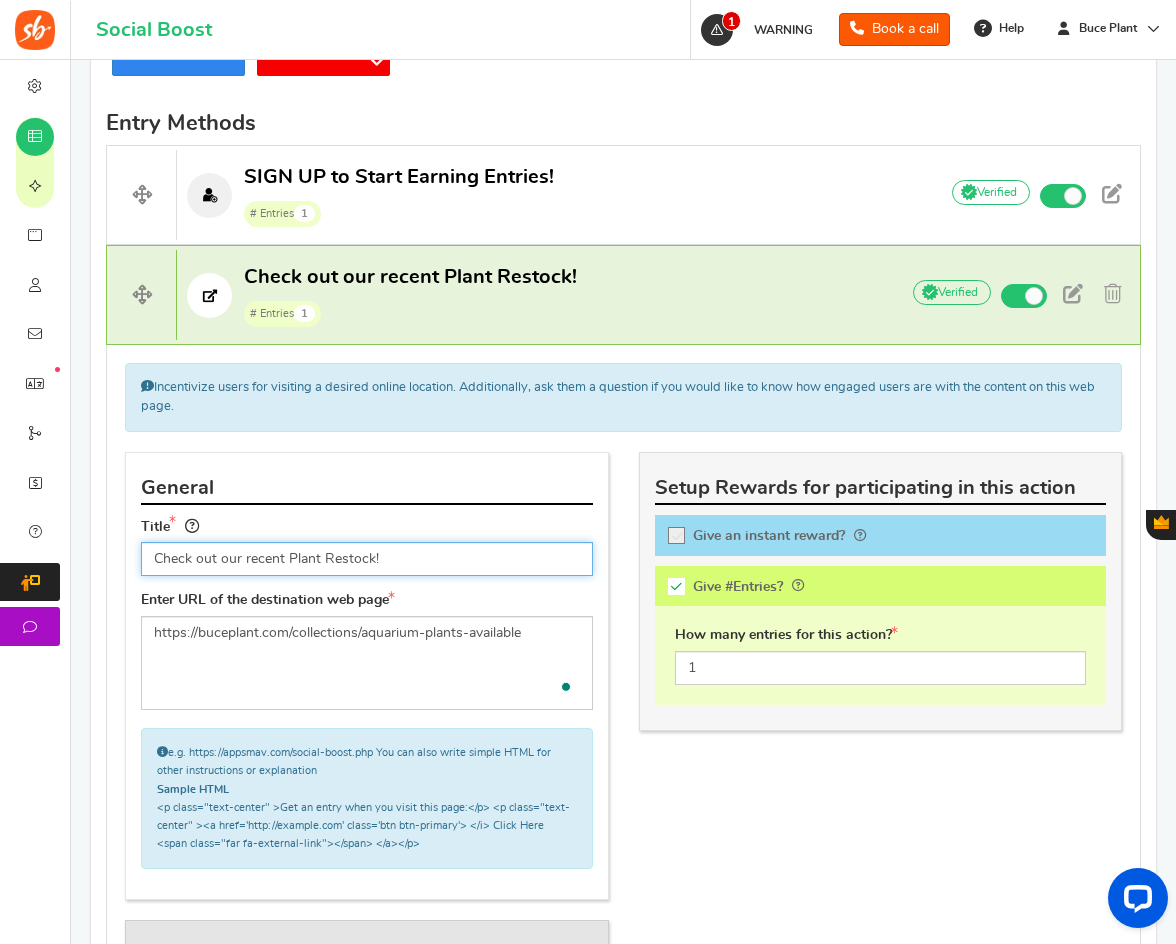 click on "Check out our recent Plant Restock!" at bounding box center [367, 559] 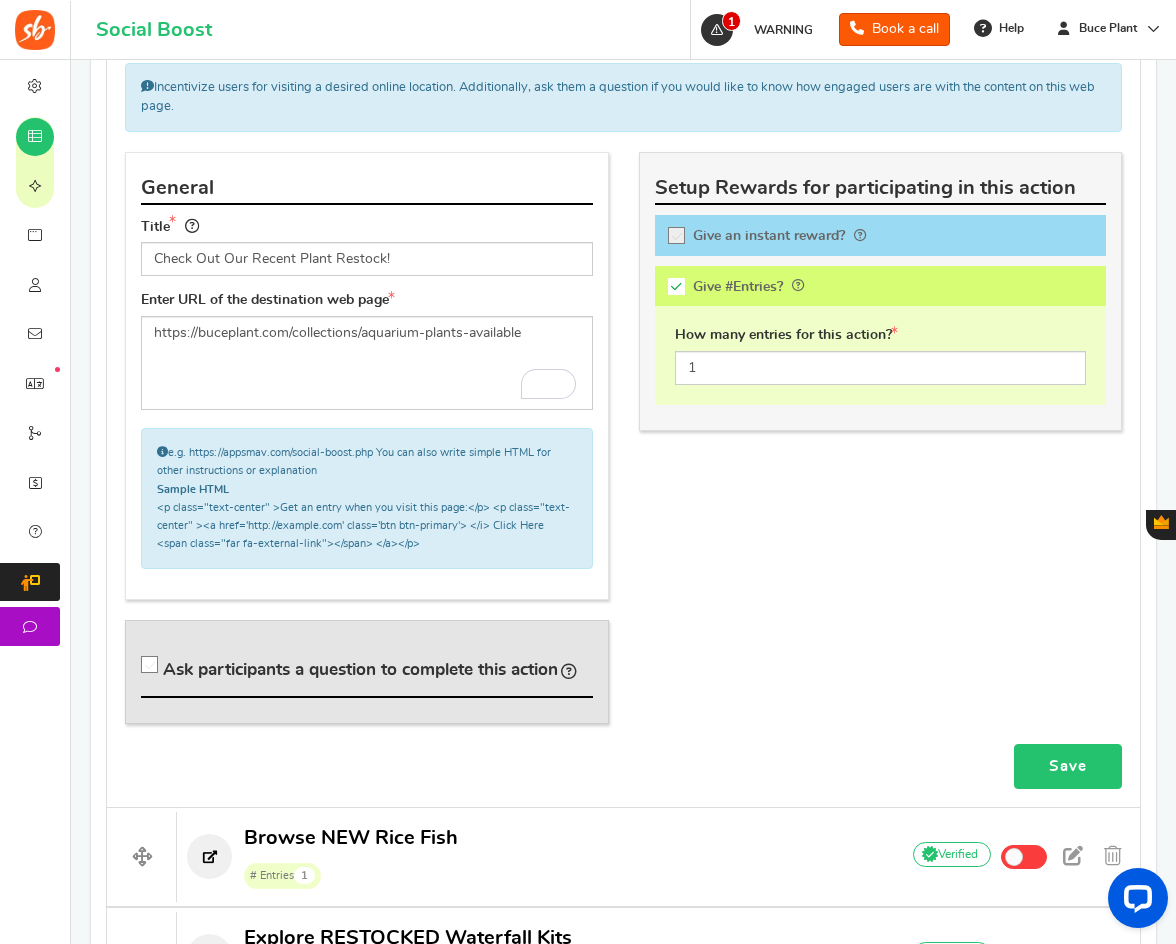 click on "Save" at bounding box center (1068, 766) 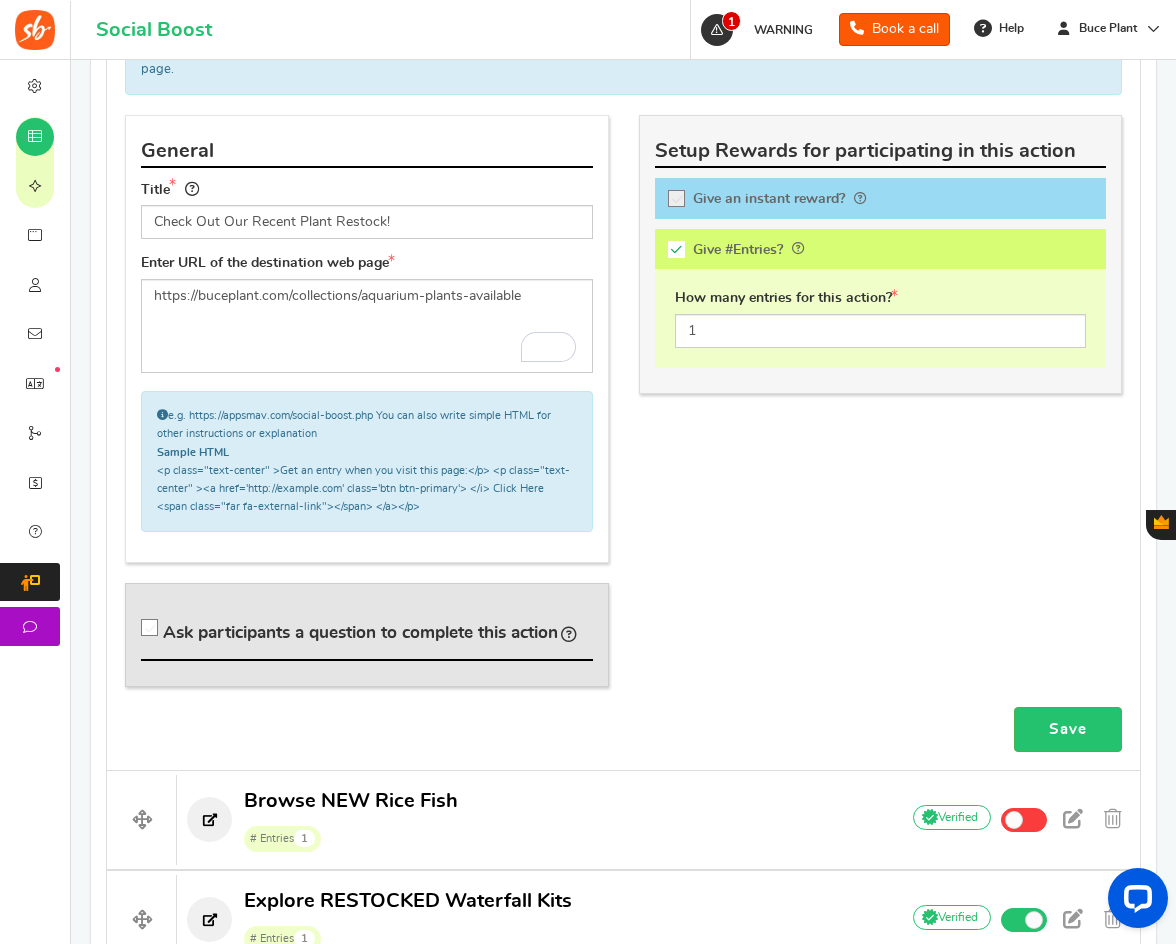 scroll, scrollTop: 907, scrollLeft: 0, axis: vertical 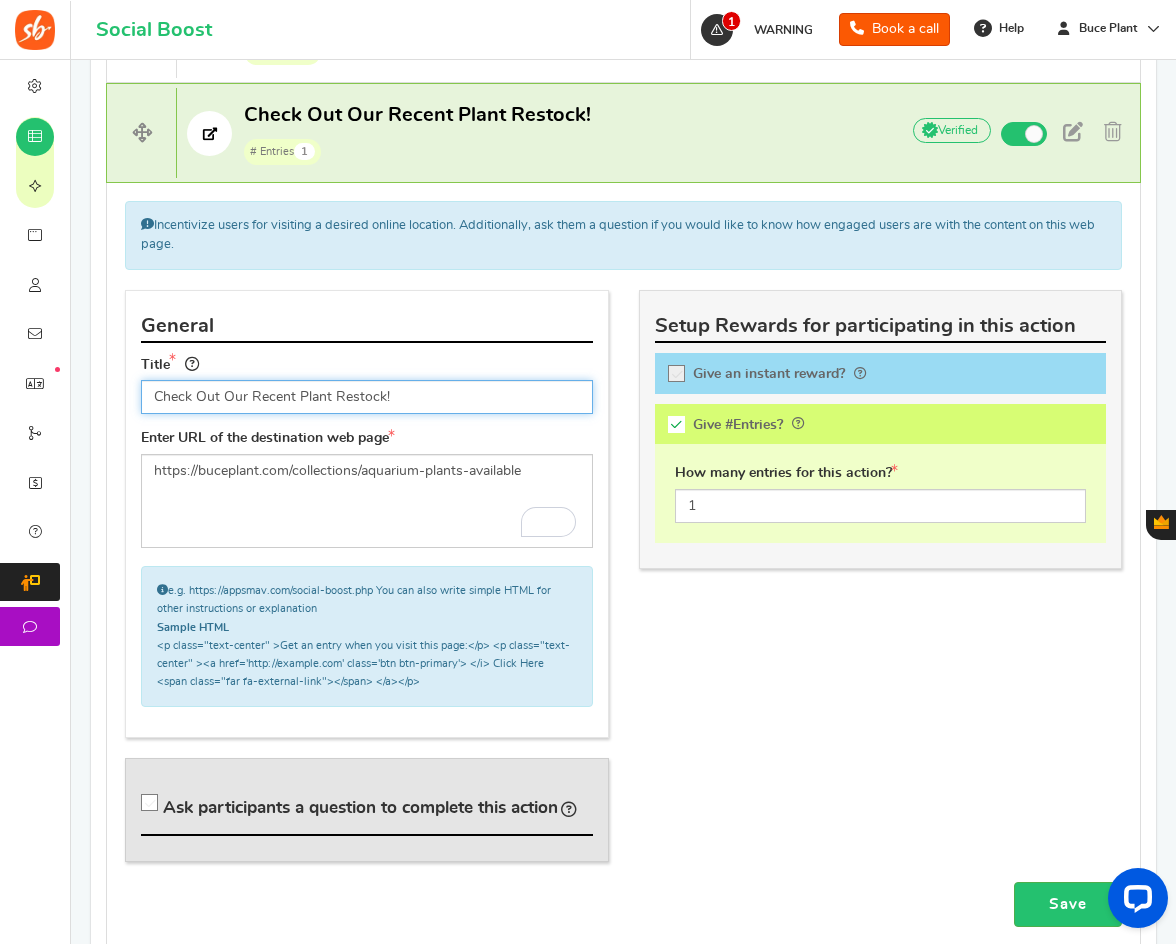 click on "Check Out Our Recent Plant Restock!" at bounding box center [367, 397] 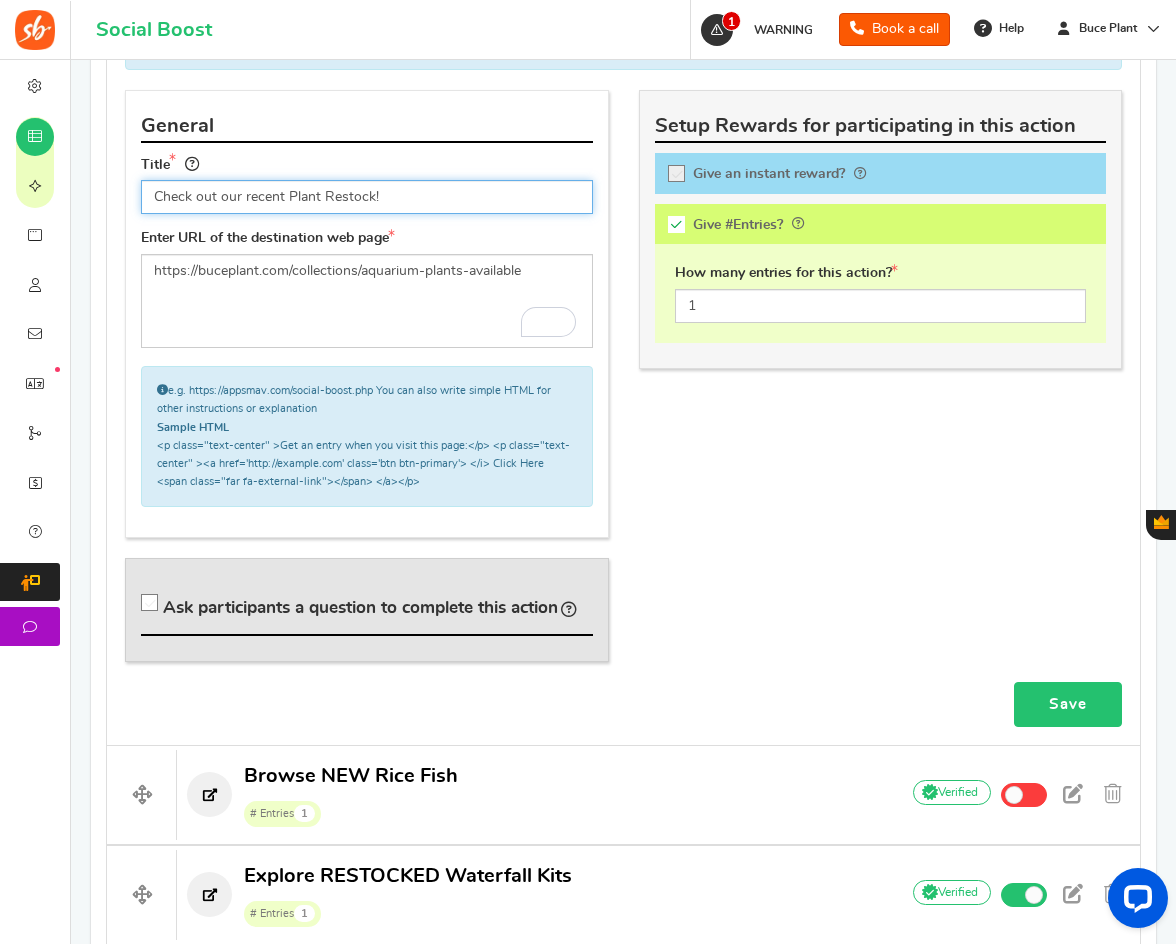 type on "Check out our recent Plant Restock!" 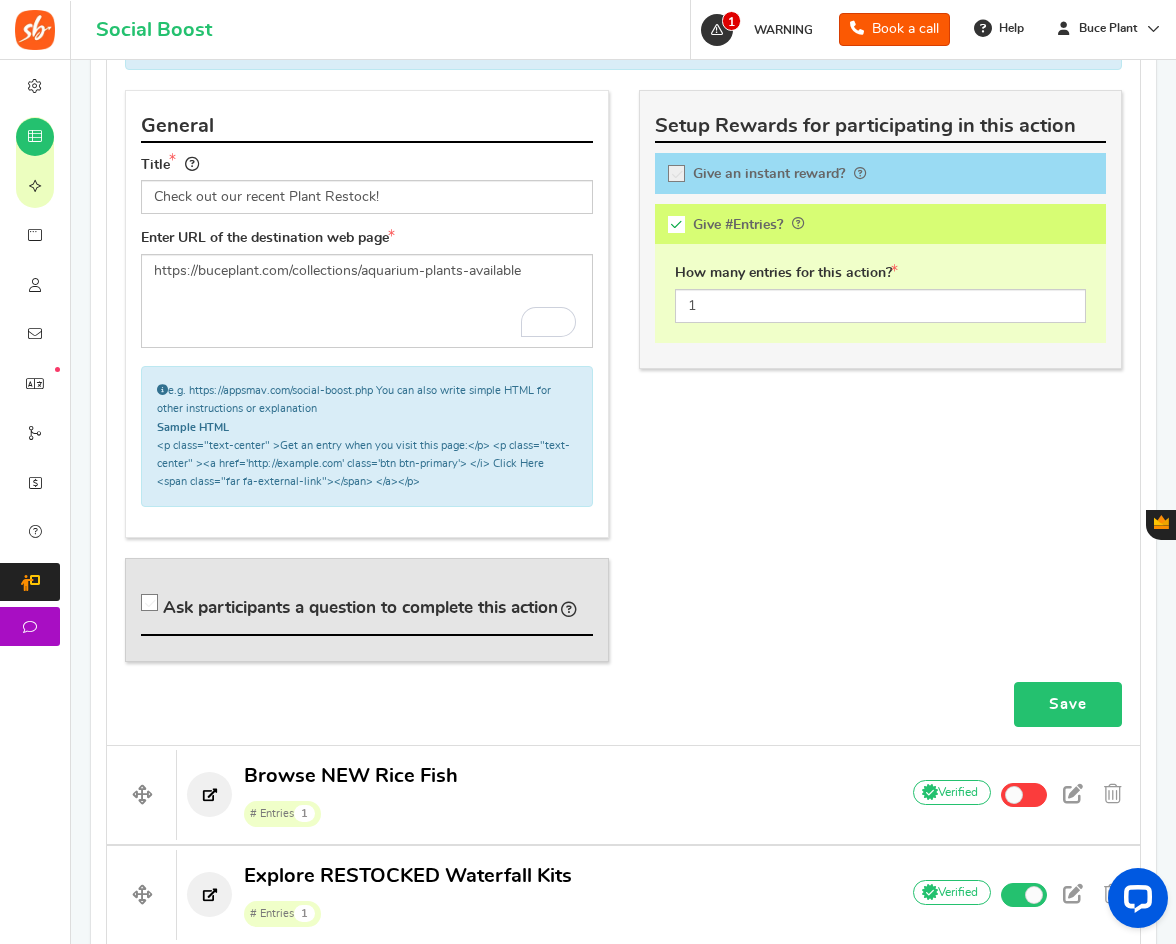 click on "Save" at bounding box center [1068, 704] 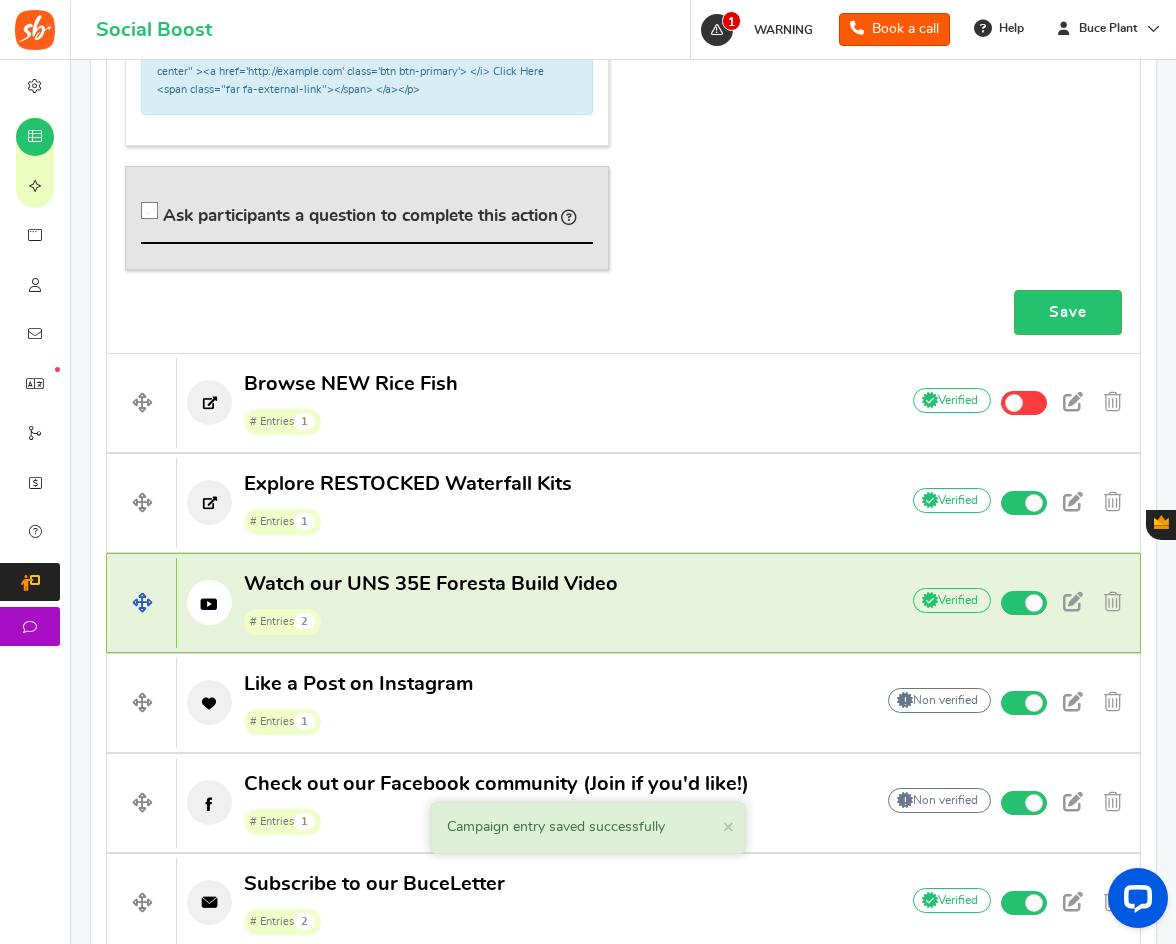 scroll, scrollTop: 1507, scrollLeft: 0, axis: vertical 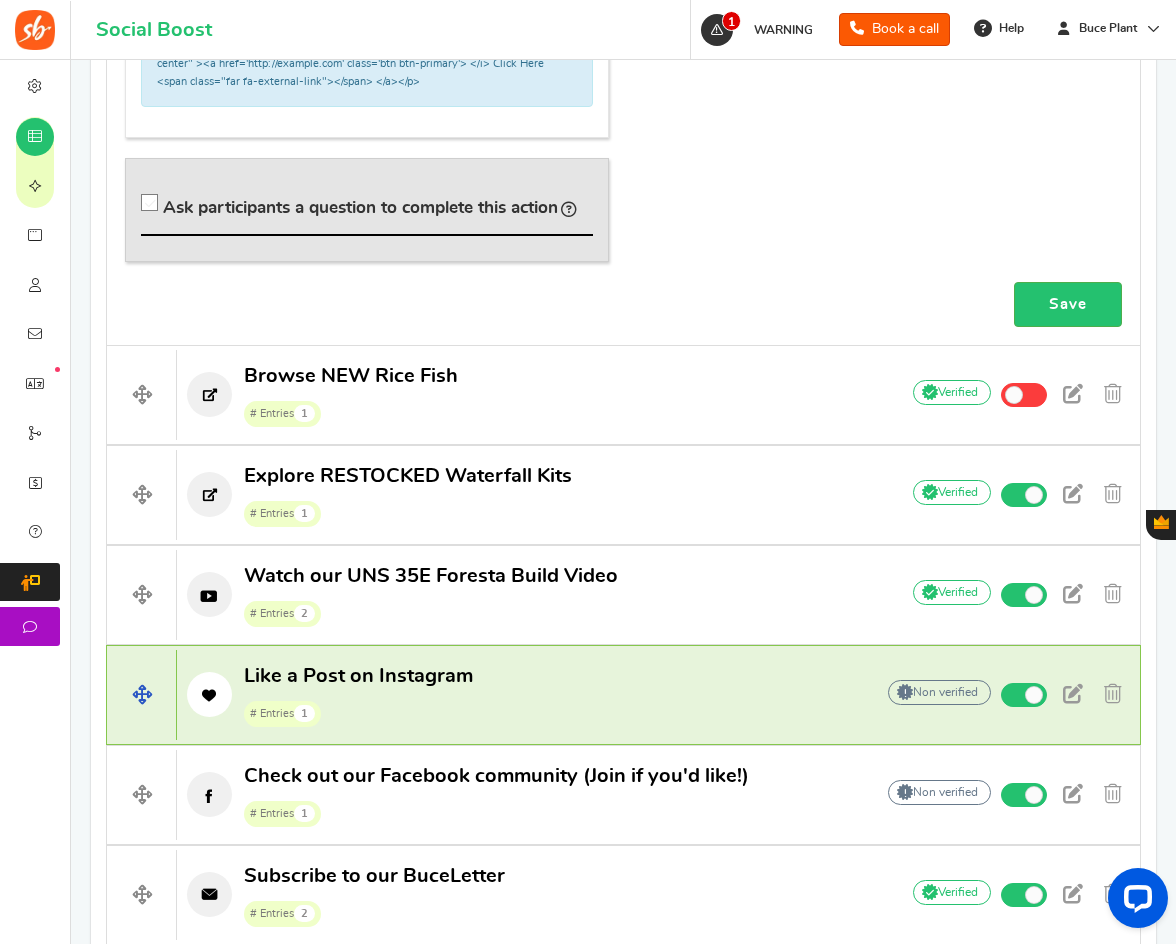 click on "Like a Post on Instagram
# Entries  1" at bounding box center [515, 695] 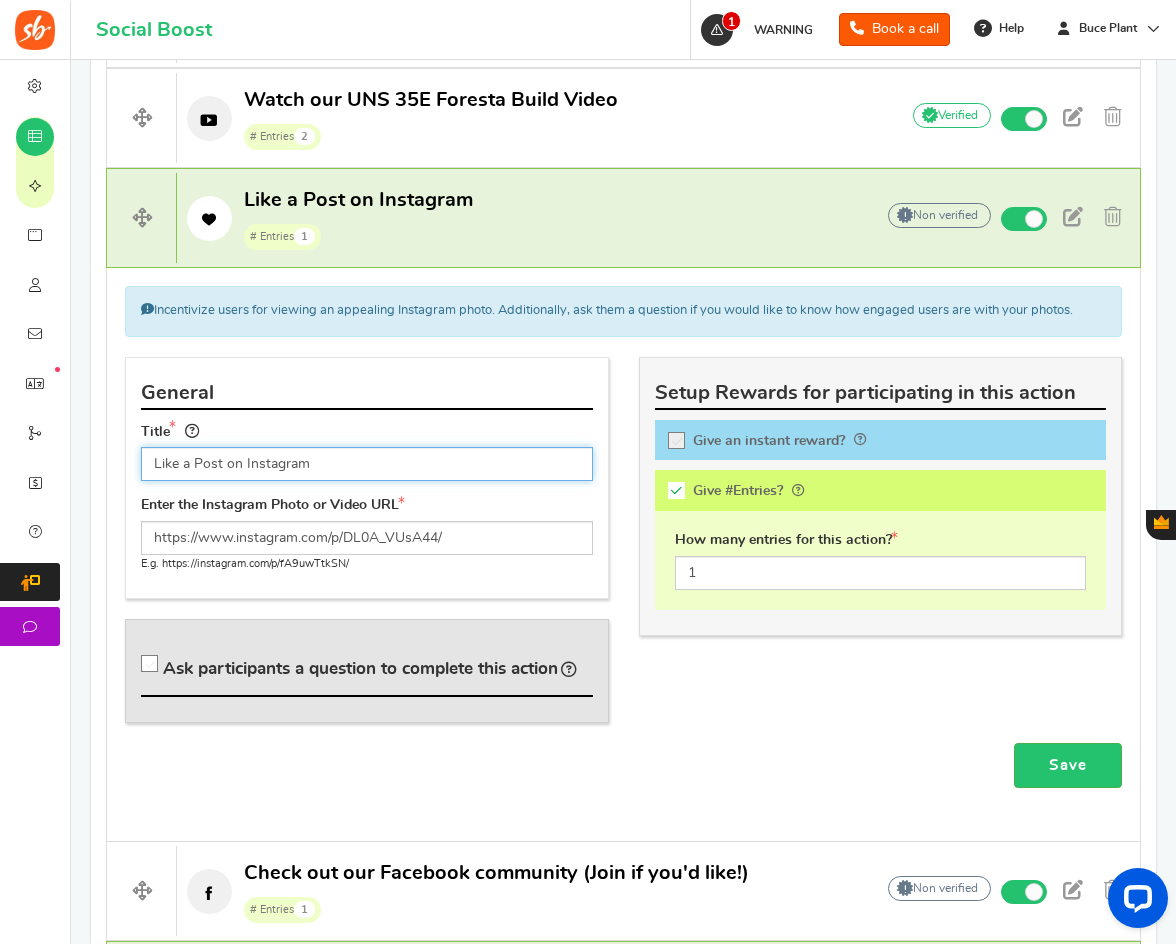 scroll, scrollTop: 1441, scrollLeft: 0, axis: vertical 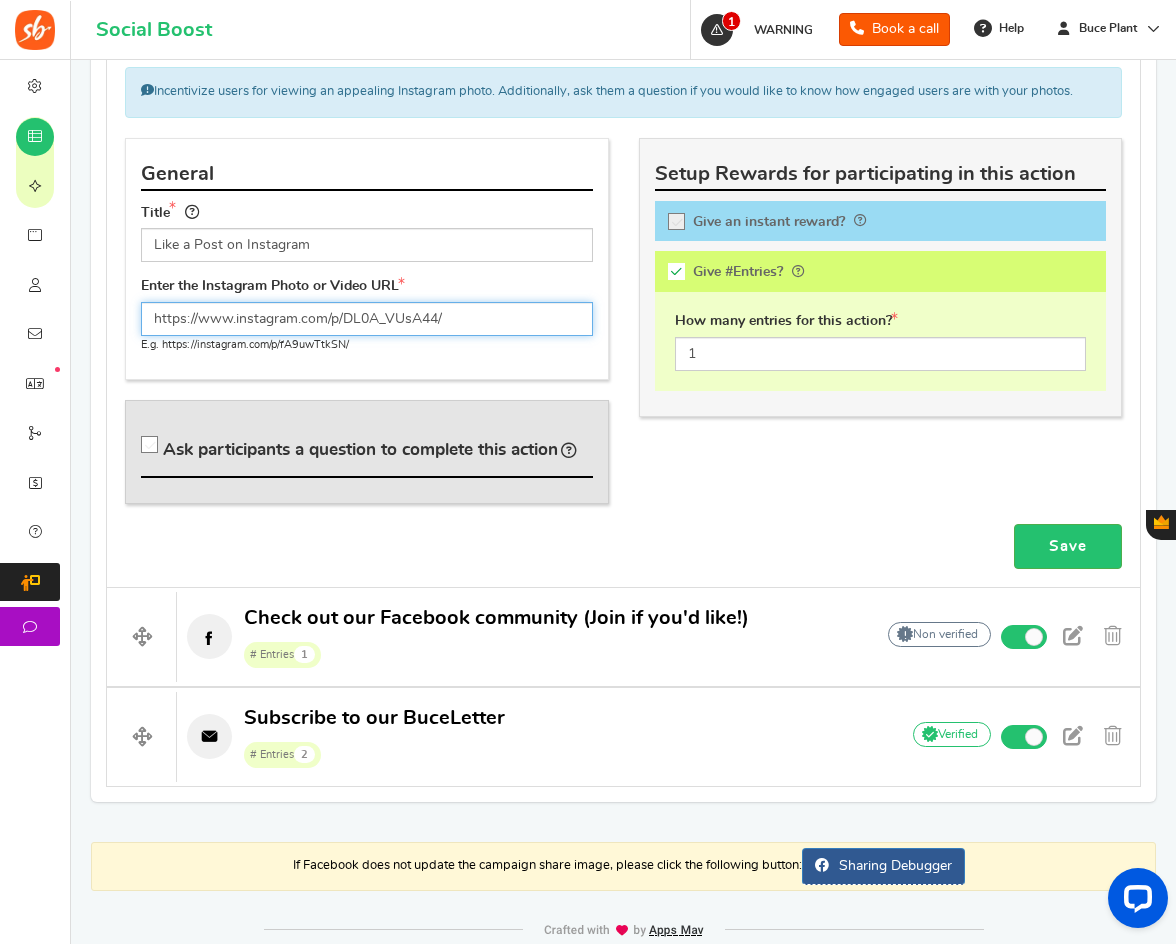 drag, startPoint x: 313, startPoint y: 307, endPoint x: 331, endPoint y: 324, distance: 24.758837 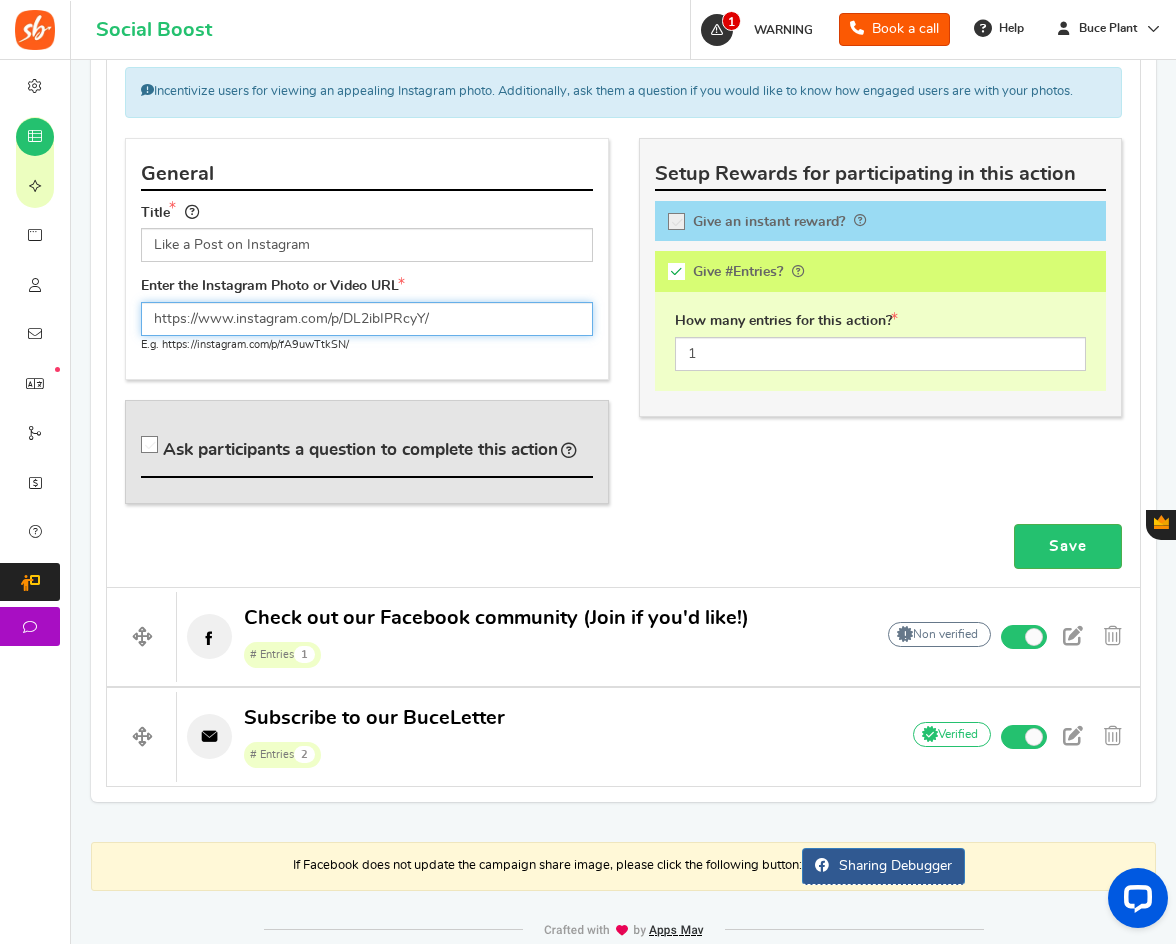 type on "https://www.instagram.com/p/DL2ibIPRcyY/" 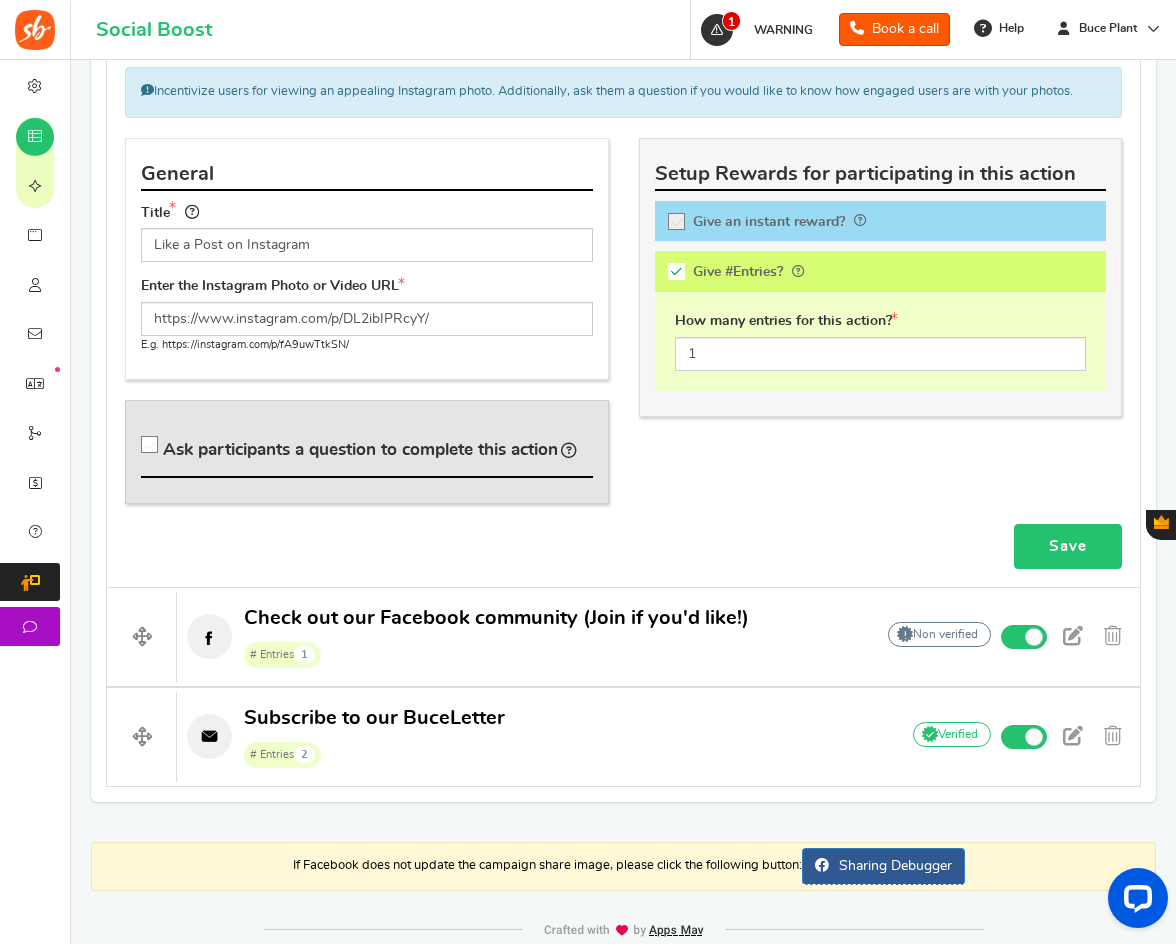 click on "Save" at bounding box center [1068, 546] 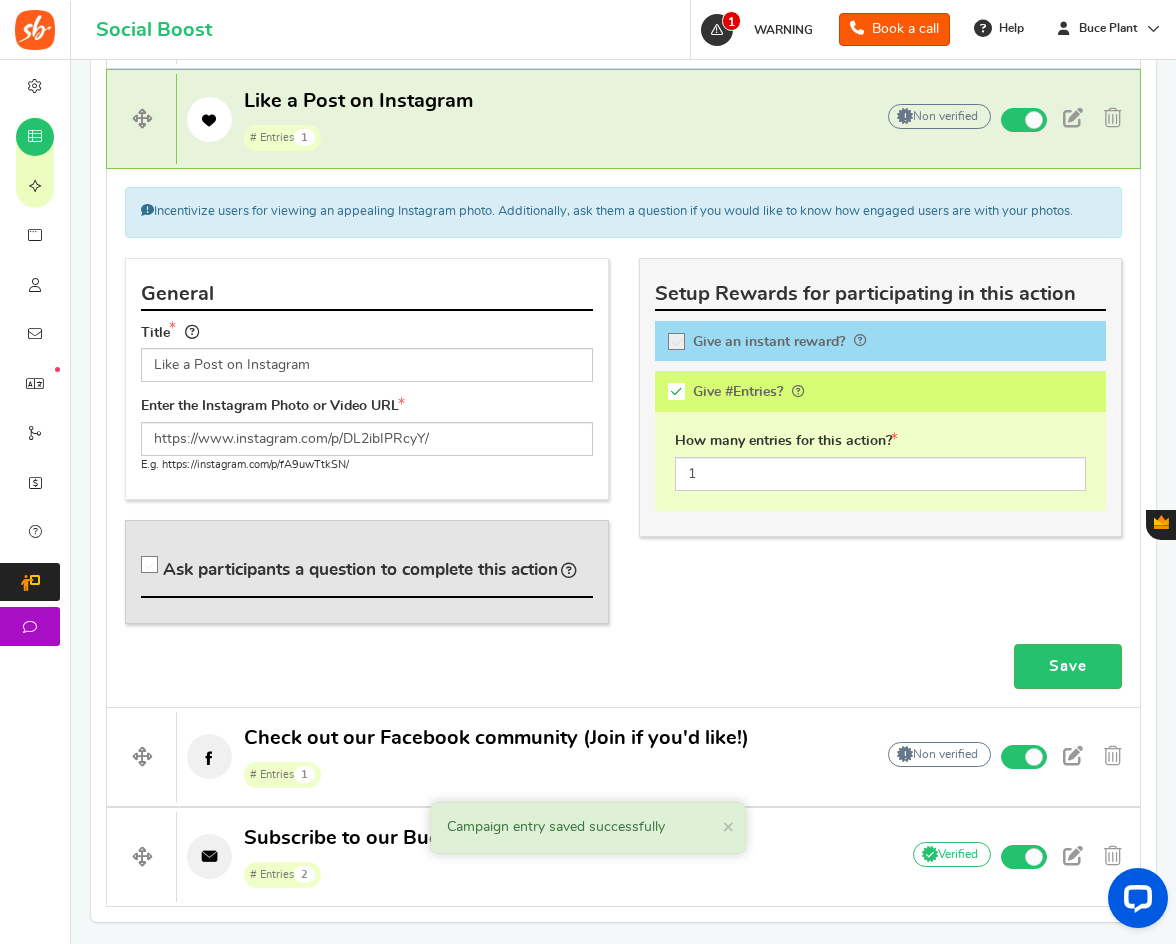 scroll, scrollTop: 1141, scrollLeft: 0, axis: vertical 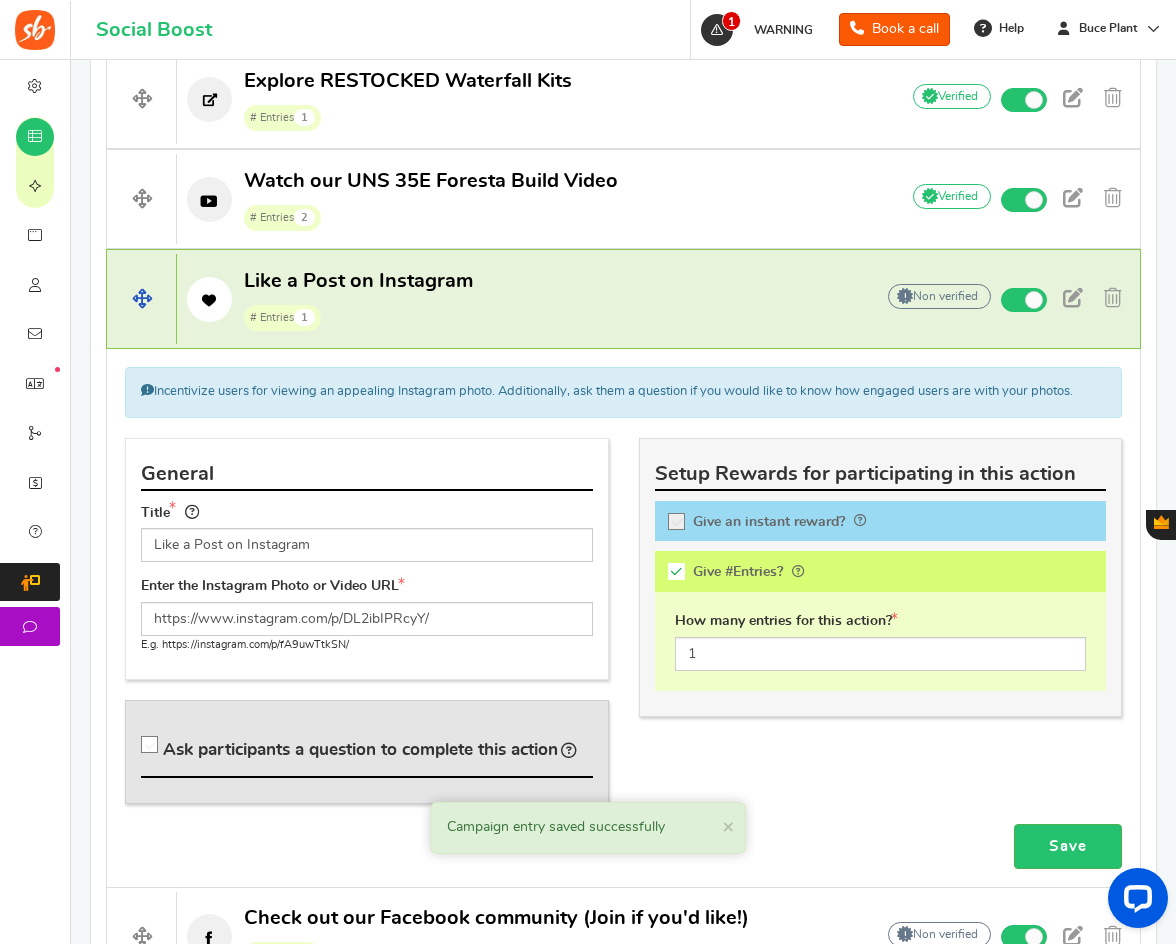 click on "Like a Post on Instagram
# Entries  1" at bounding box center [515, 300] 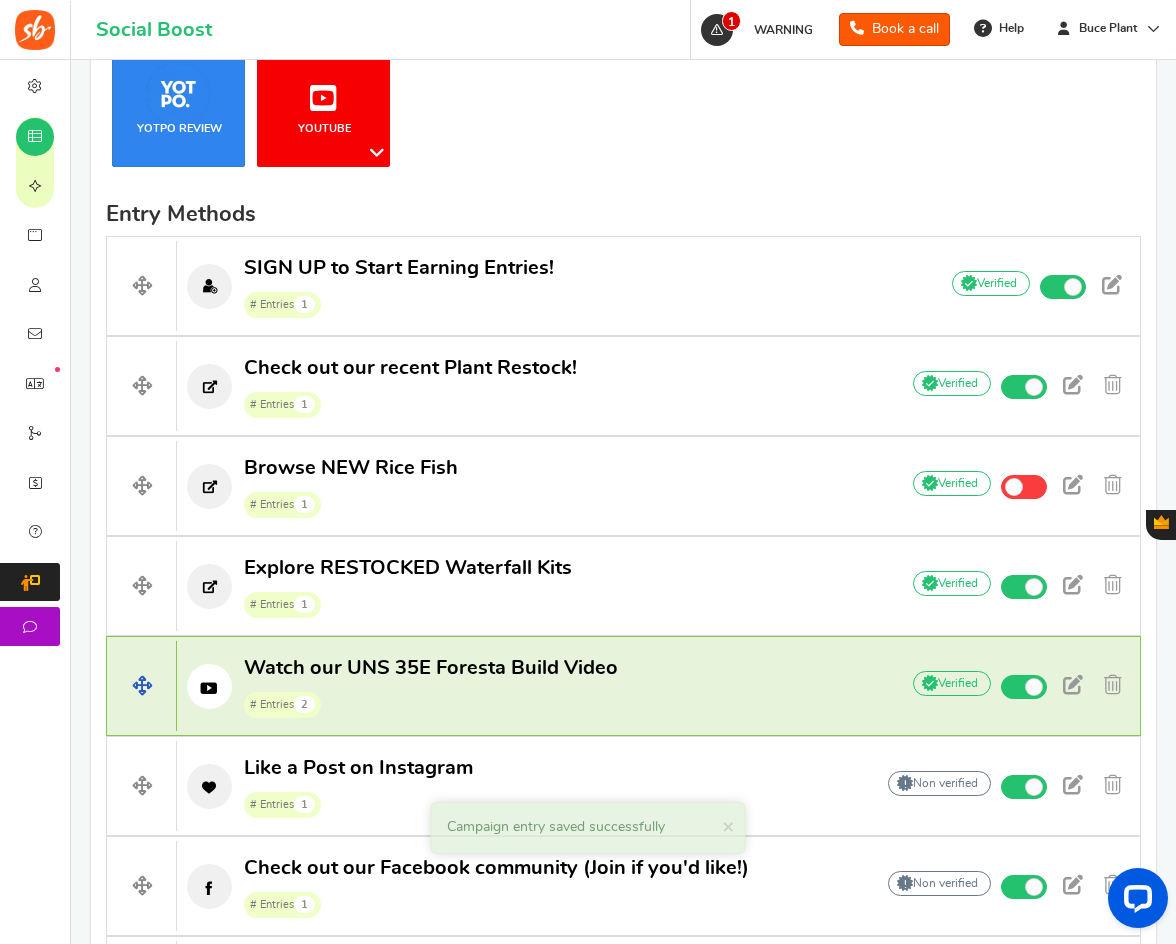 scroll, scrollTop: 645, scrollLeft: 0, axis: vertical 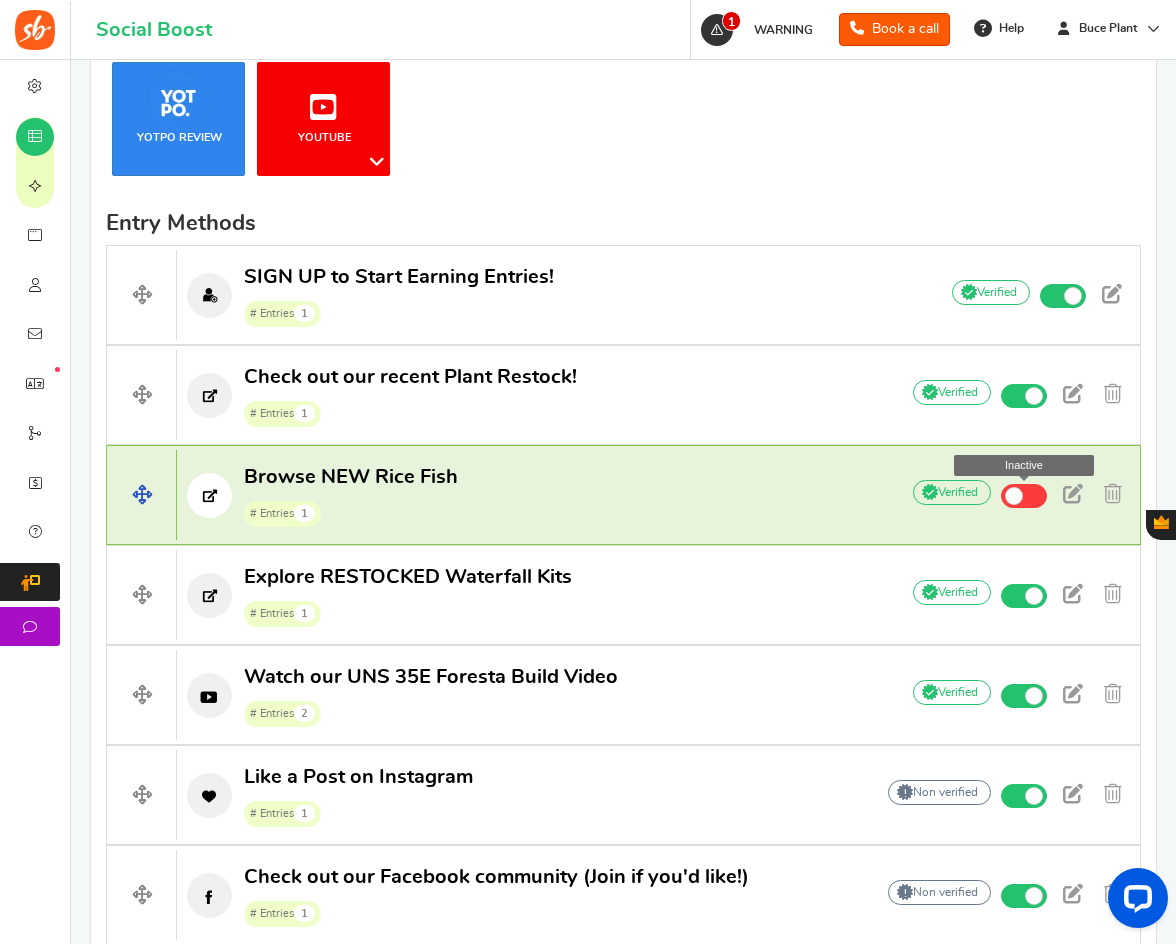click at bounding box center [1024, 496] 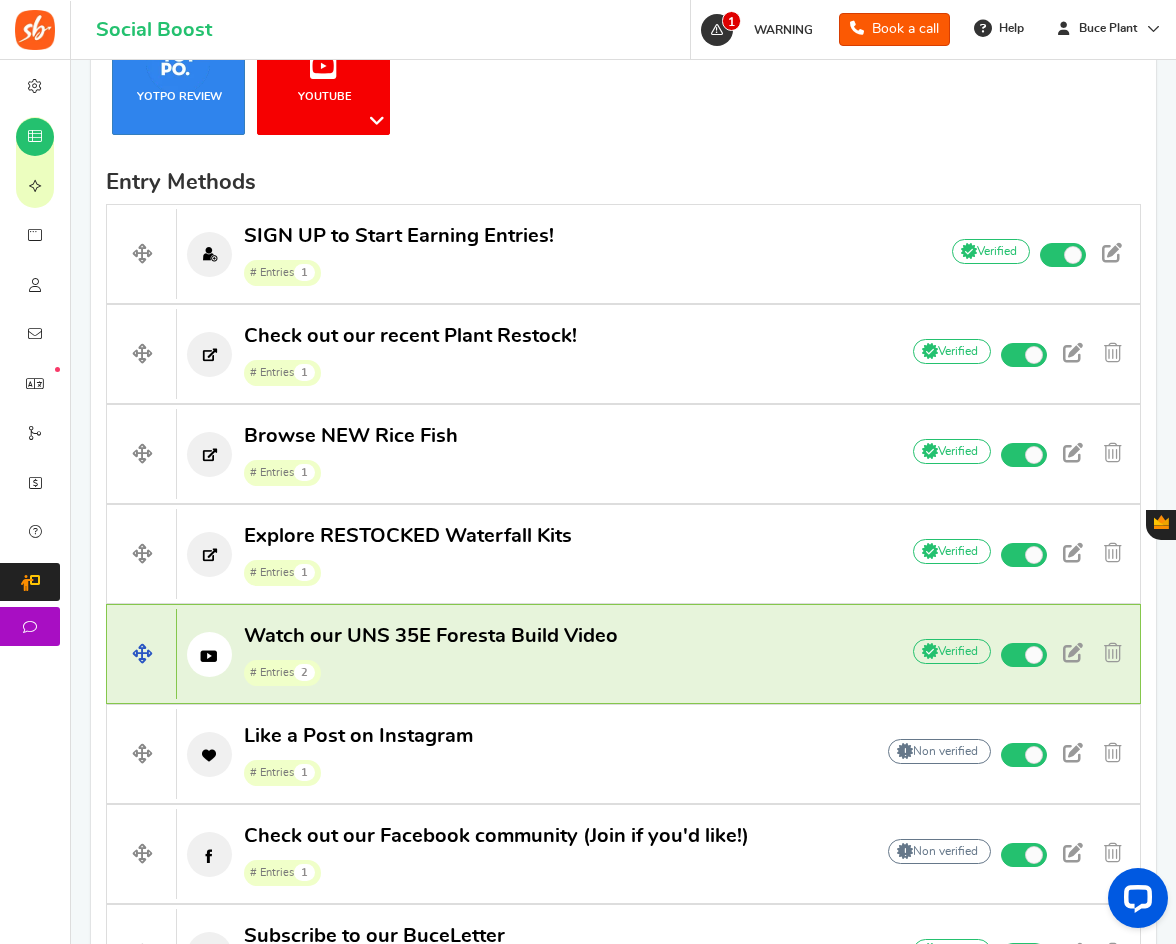 scroll, scrollTop: 345, scrollLeft: 0, axis: vertical 